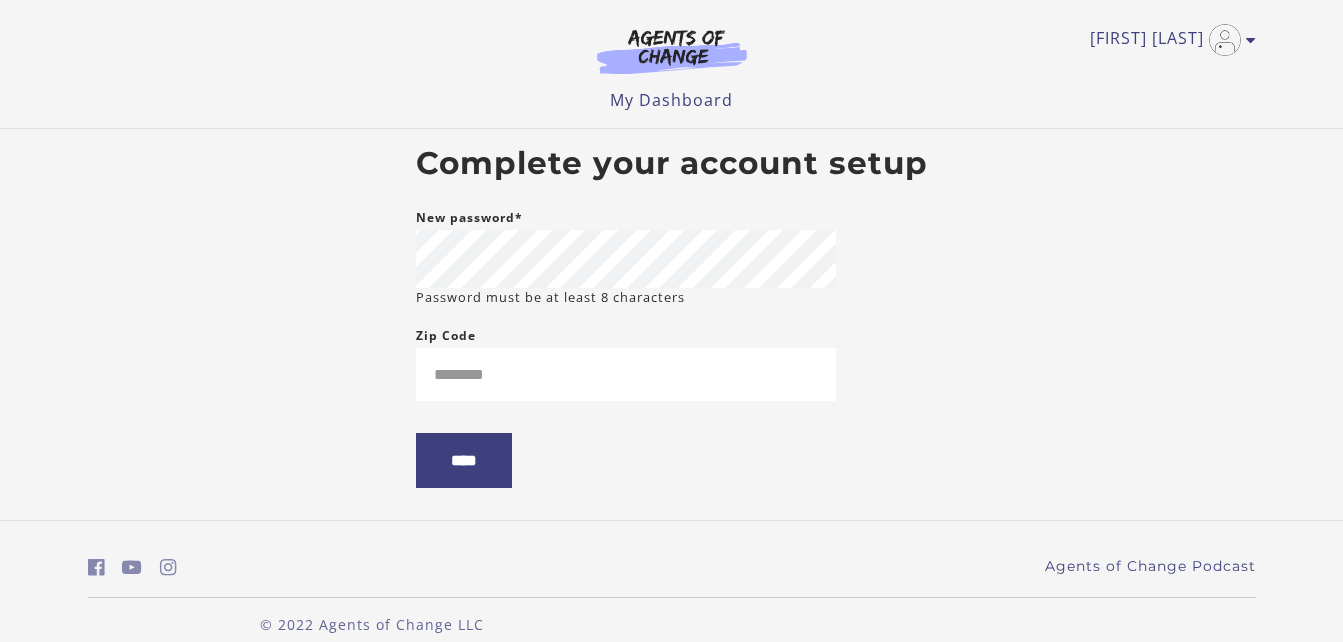 scroll, scrollTop: 0, scrollLeft: 0, axis: both 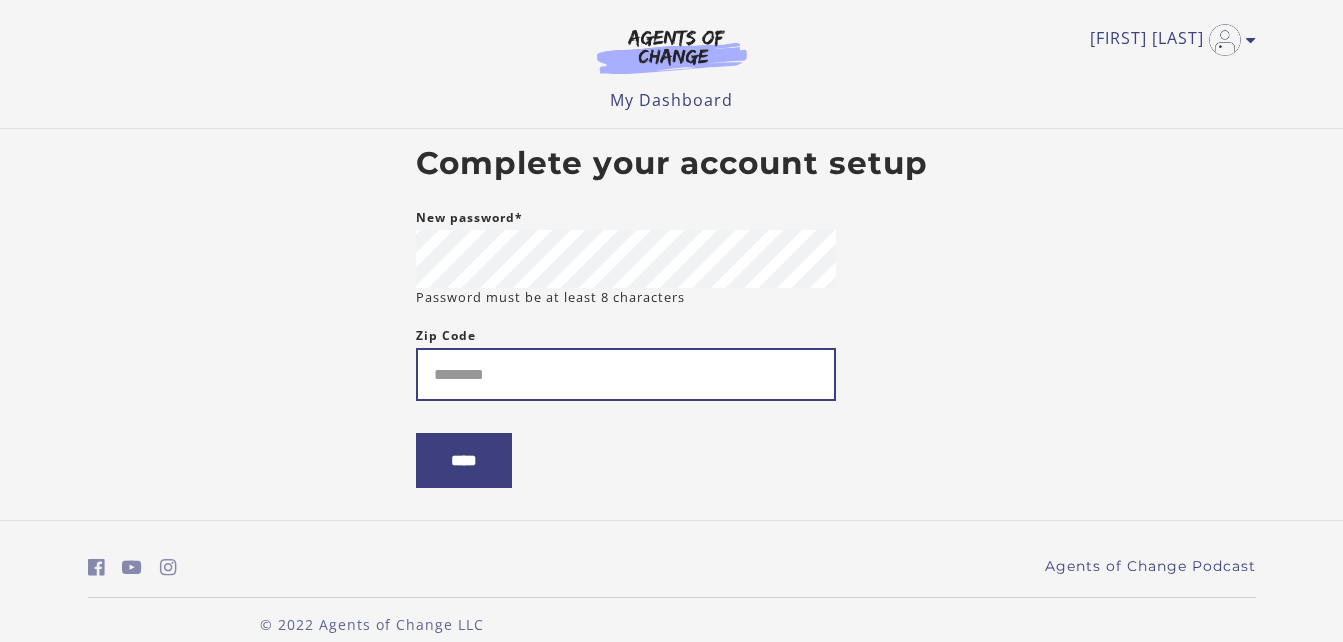 click on "Zip Code" at bounding box center [626, 374] 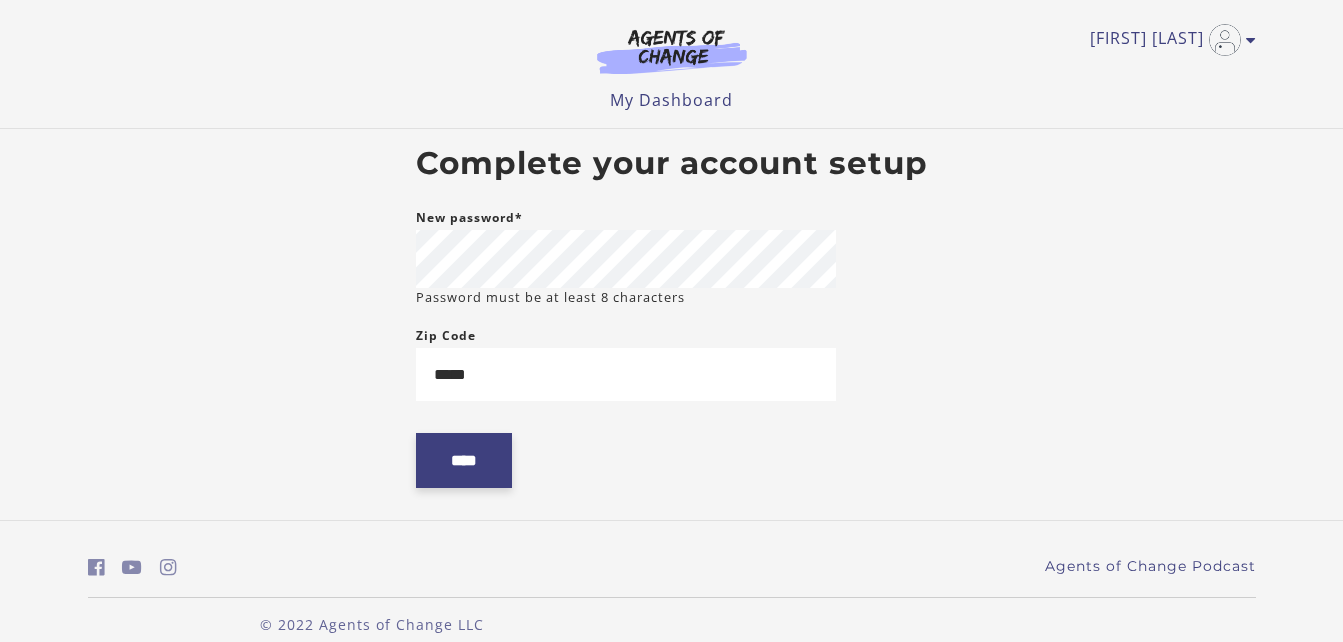 click on "****" at bounding box center [464, 460] 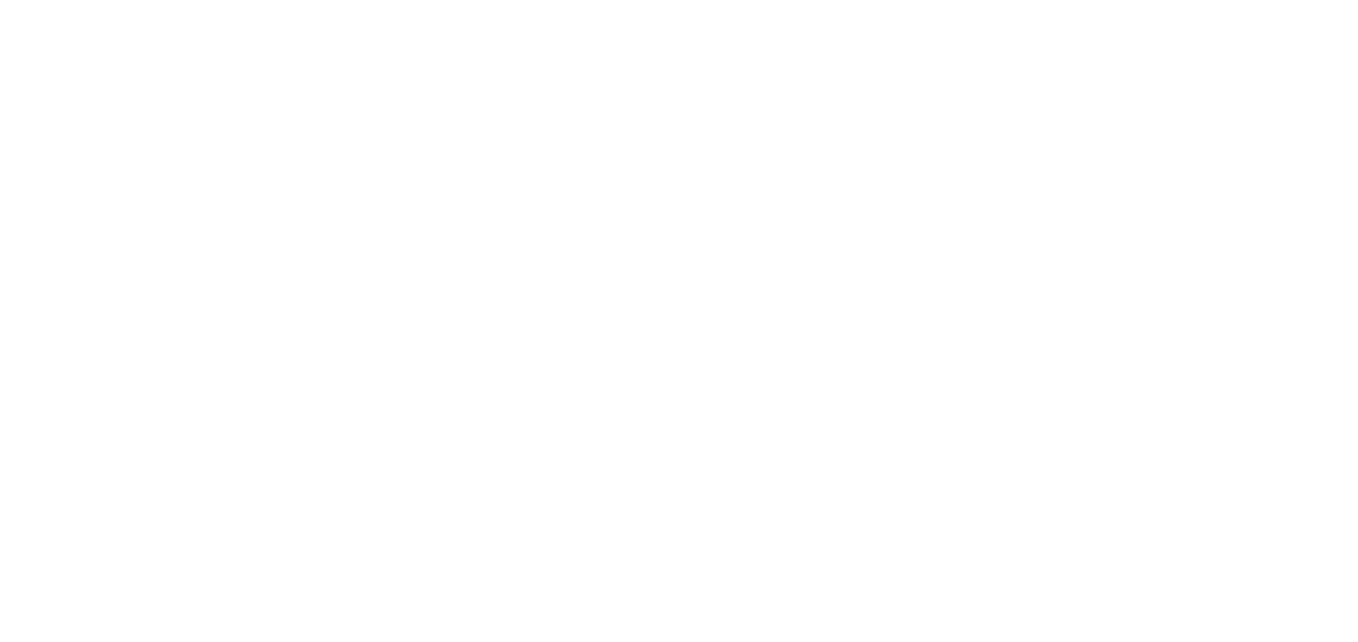 scroll, scrollTop: 0, scrollLeft: 0, axis: both 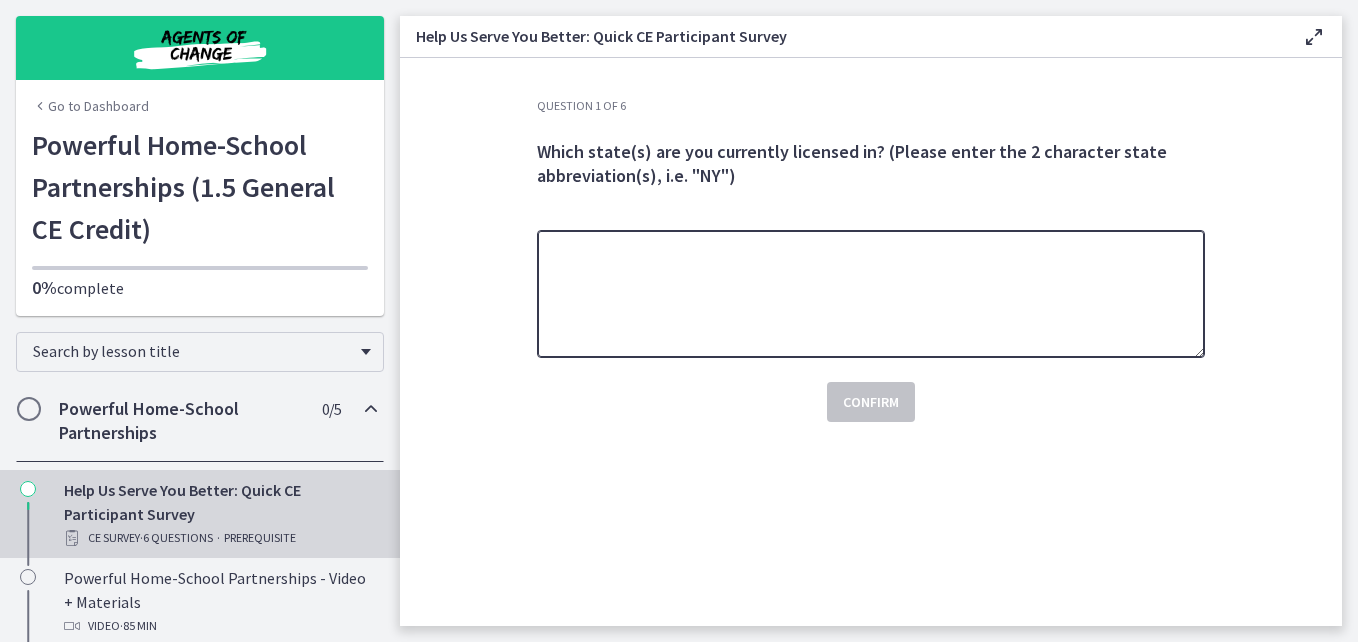 click at bounding box center (871, 294) 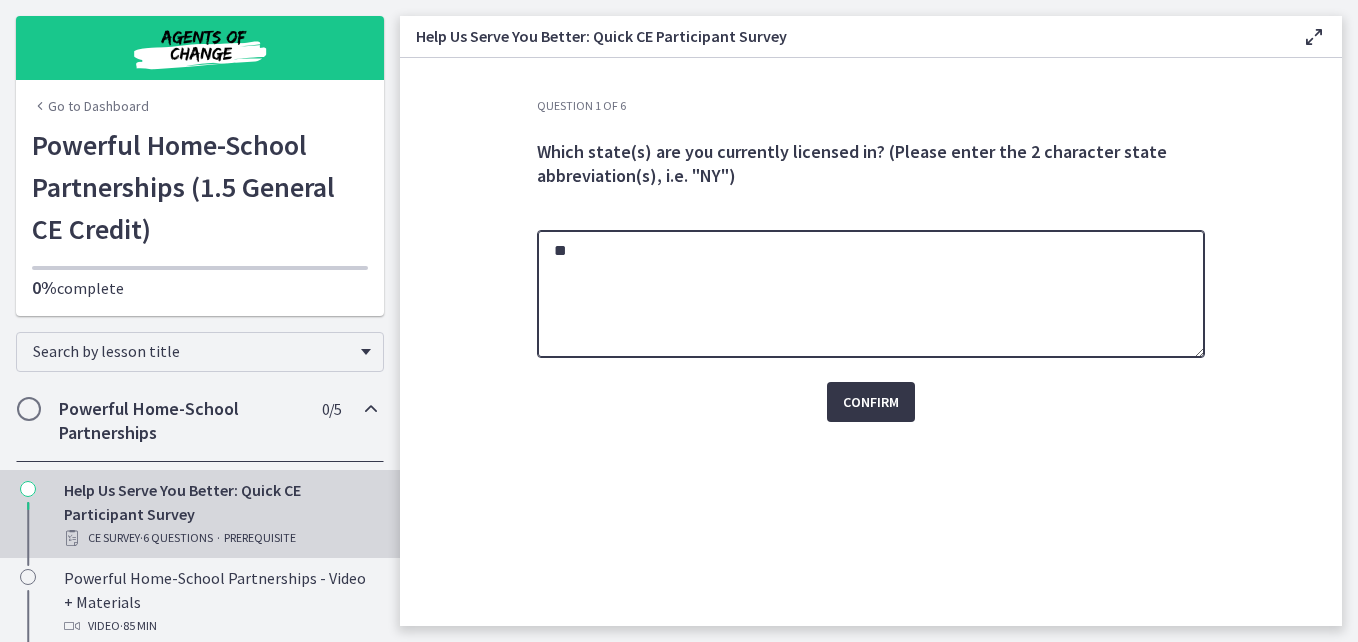 type on "**" 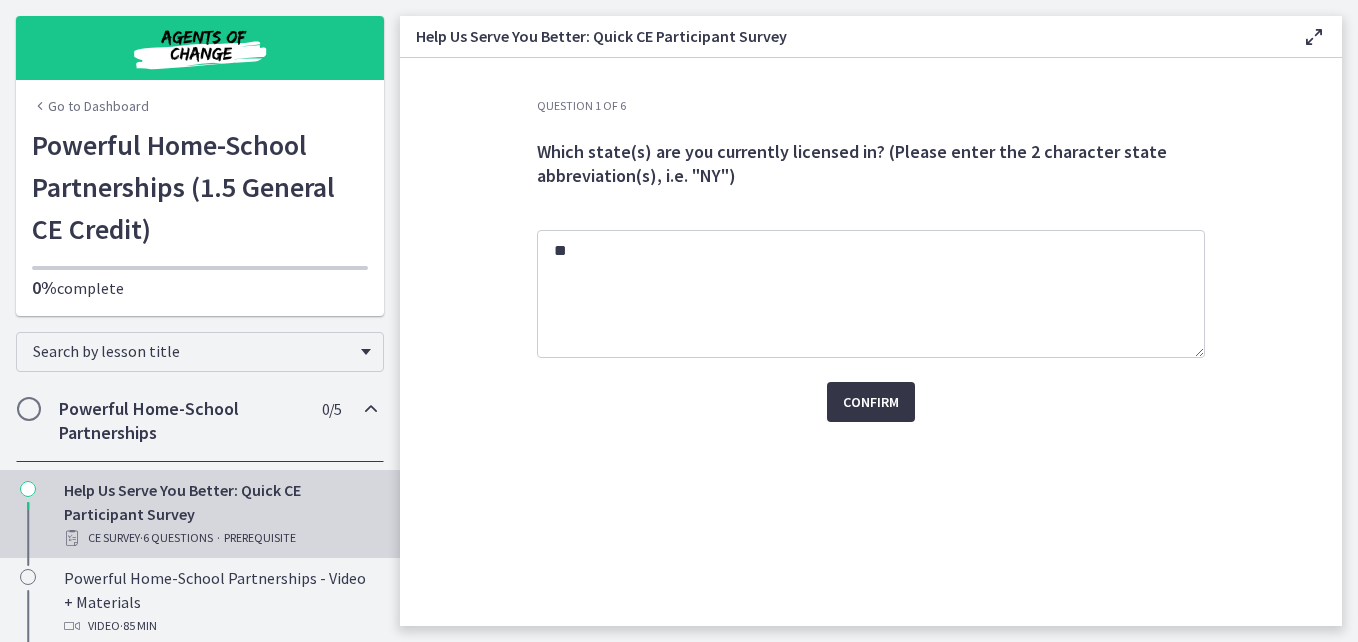 click on "Confirm" at bounding box center [871, 402] 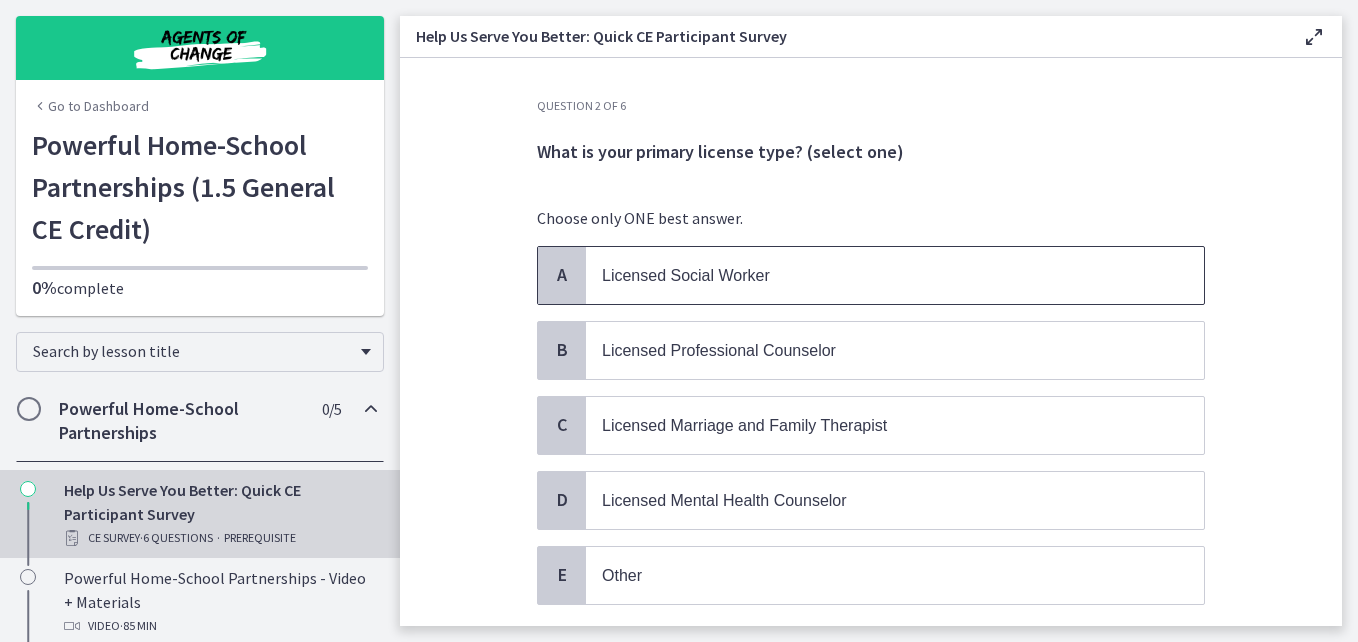 click on "Licensed Social Worker" at bounding box center [686, 275] 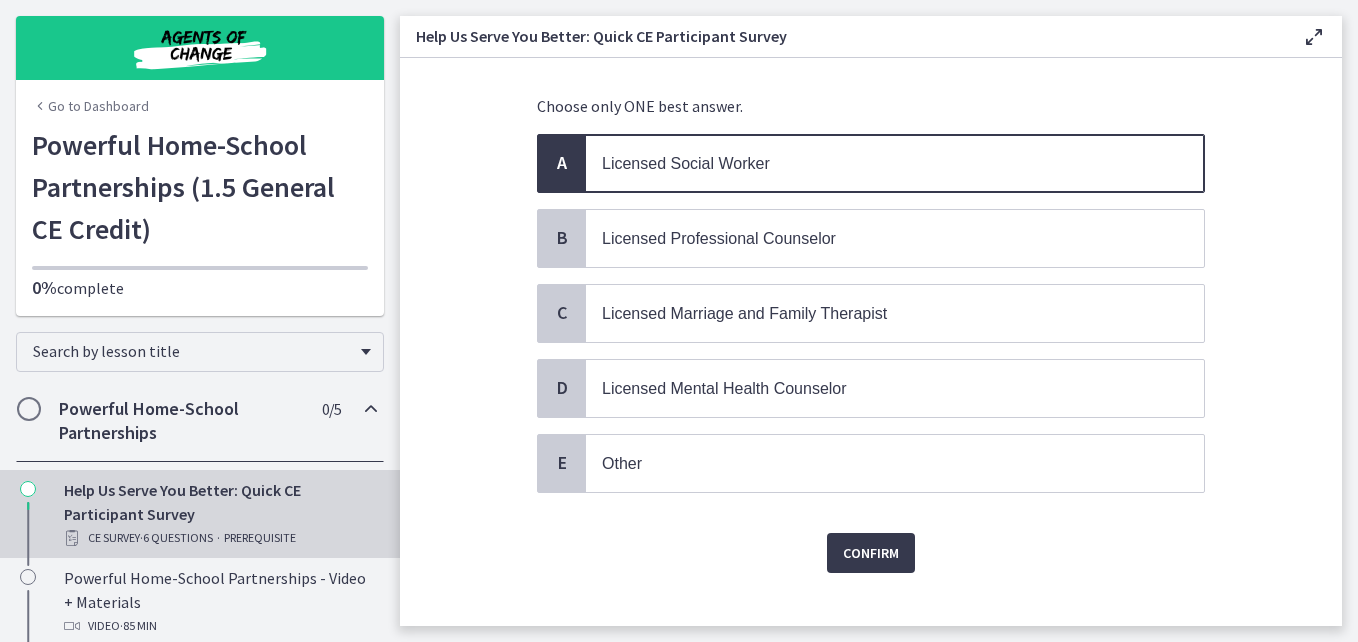 scroll, scrollTop: 139, scrollLeft: 0, axis: vertical 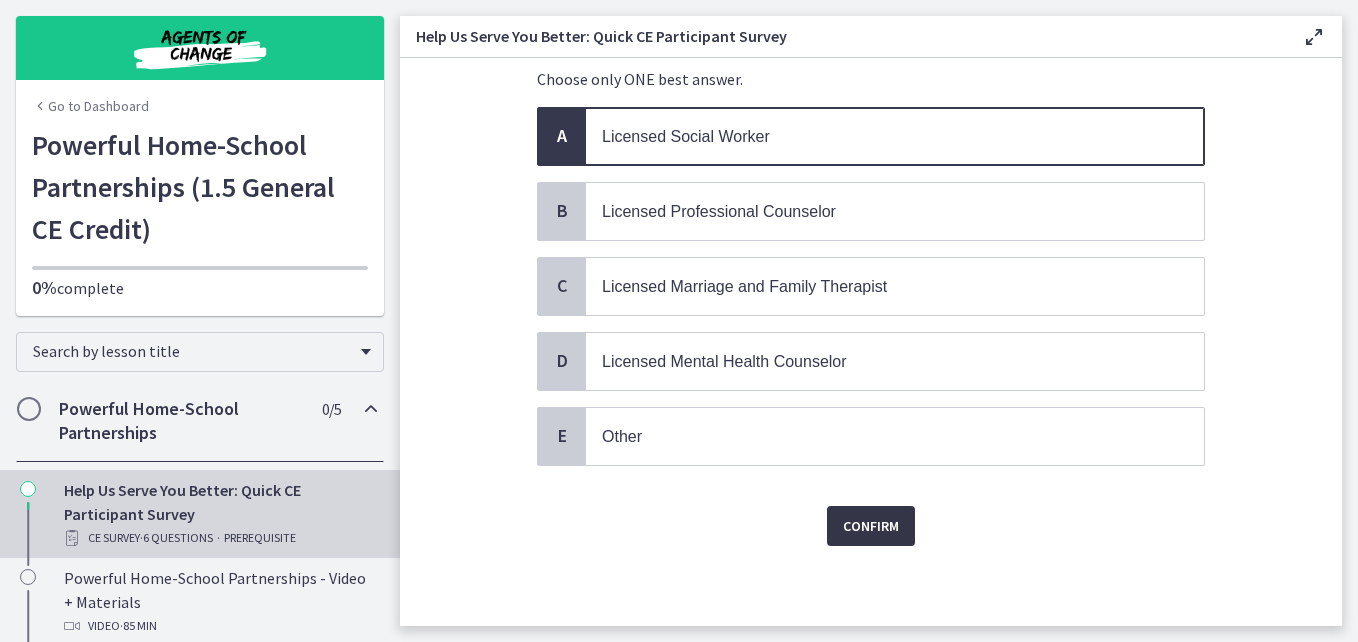 click on "Confirm" at bounding box center [871, 526] 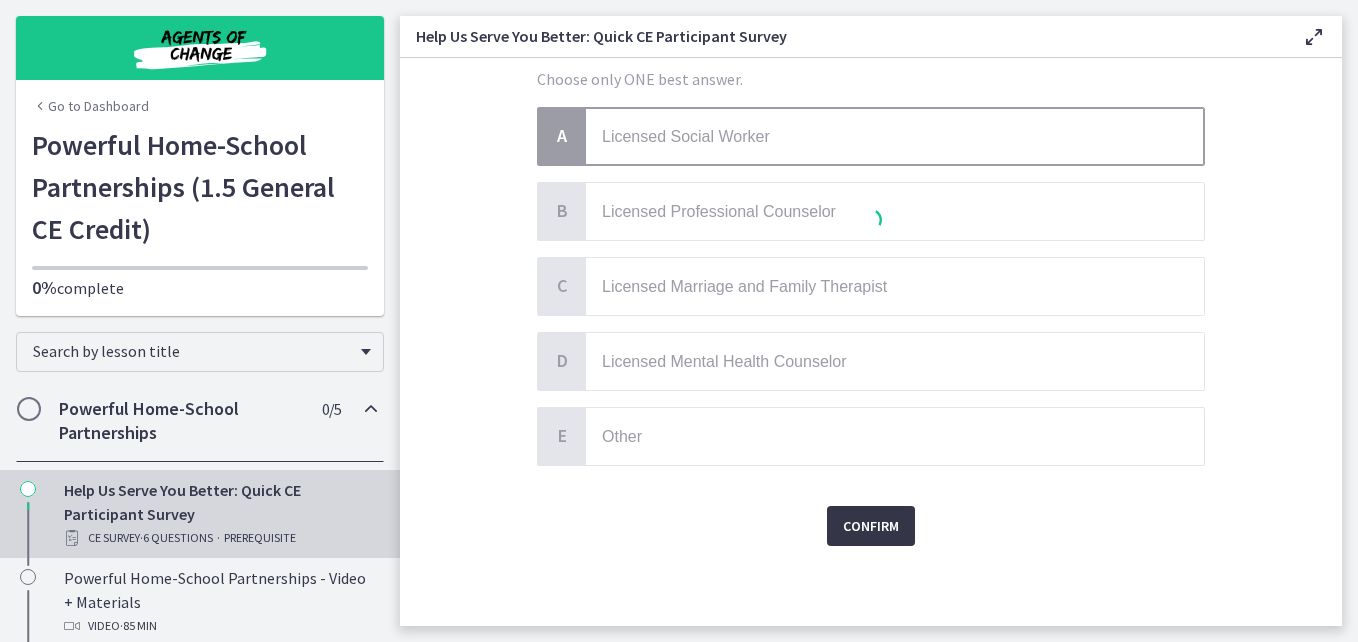 scroll, scrollTop: 0, scrollLeft: 0, axis: both 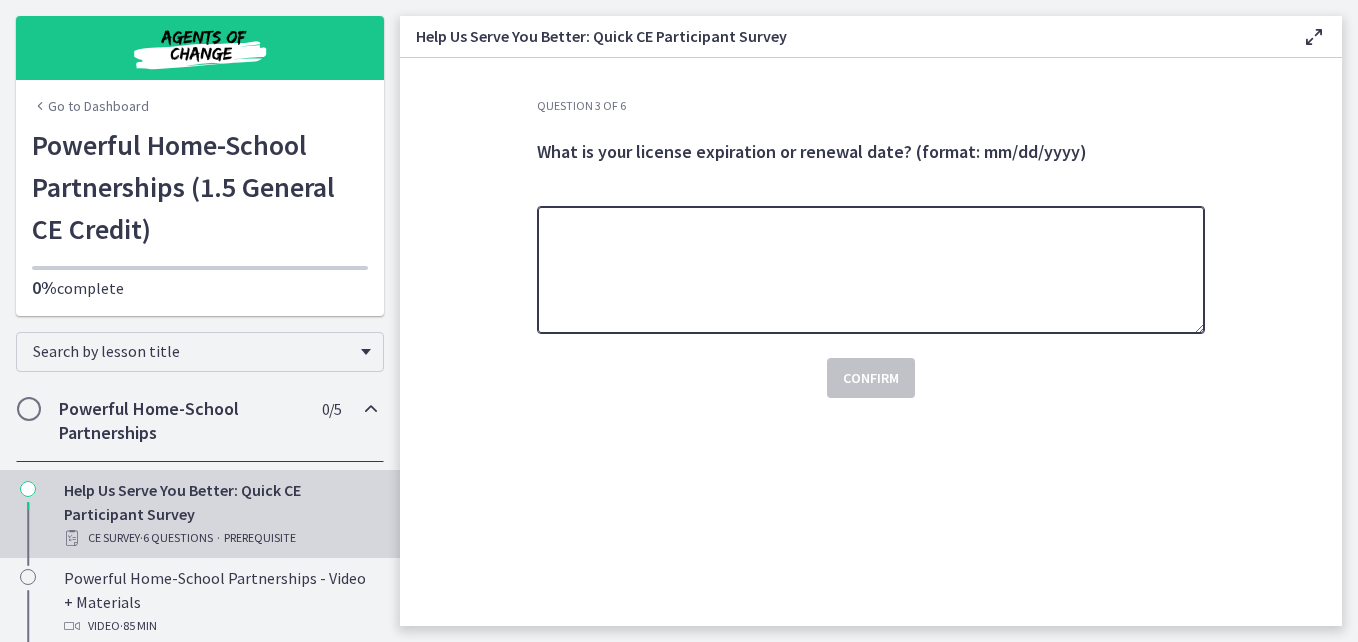 click at bounding box center (871, 270) 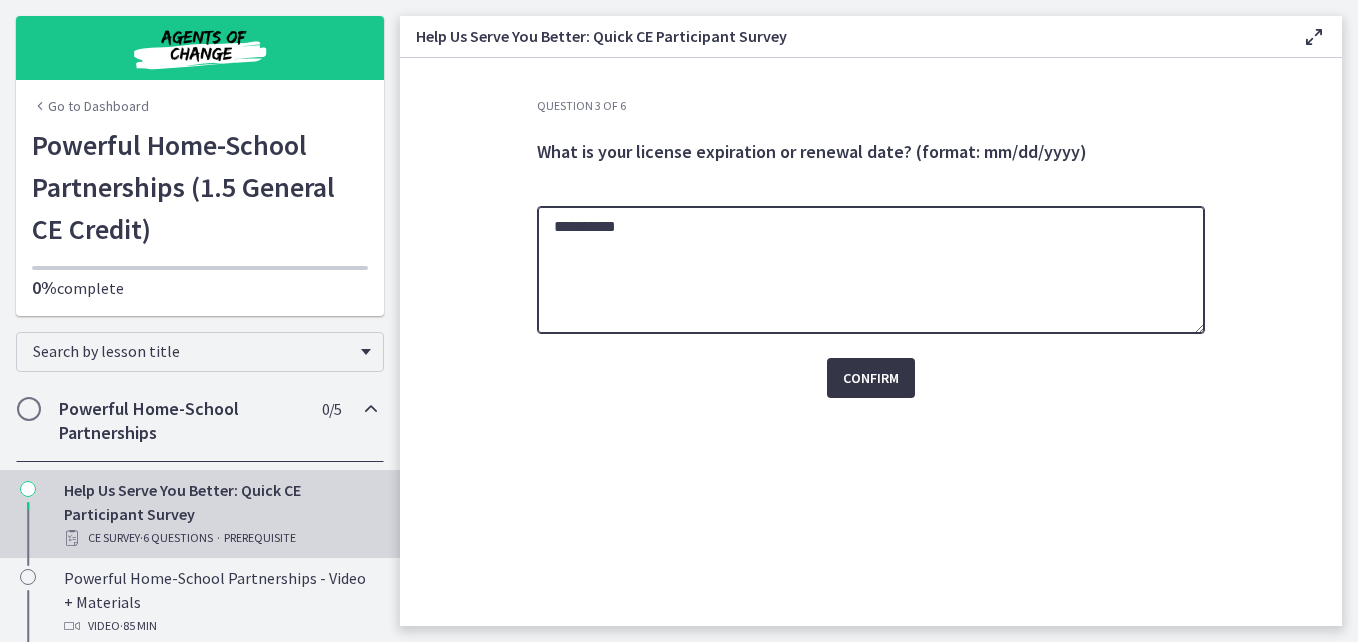 type on "**********" 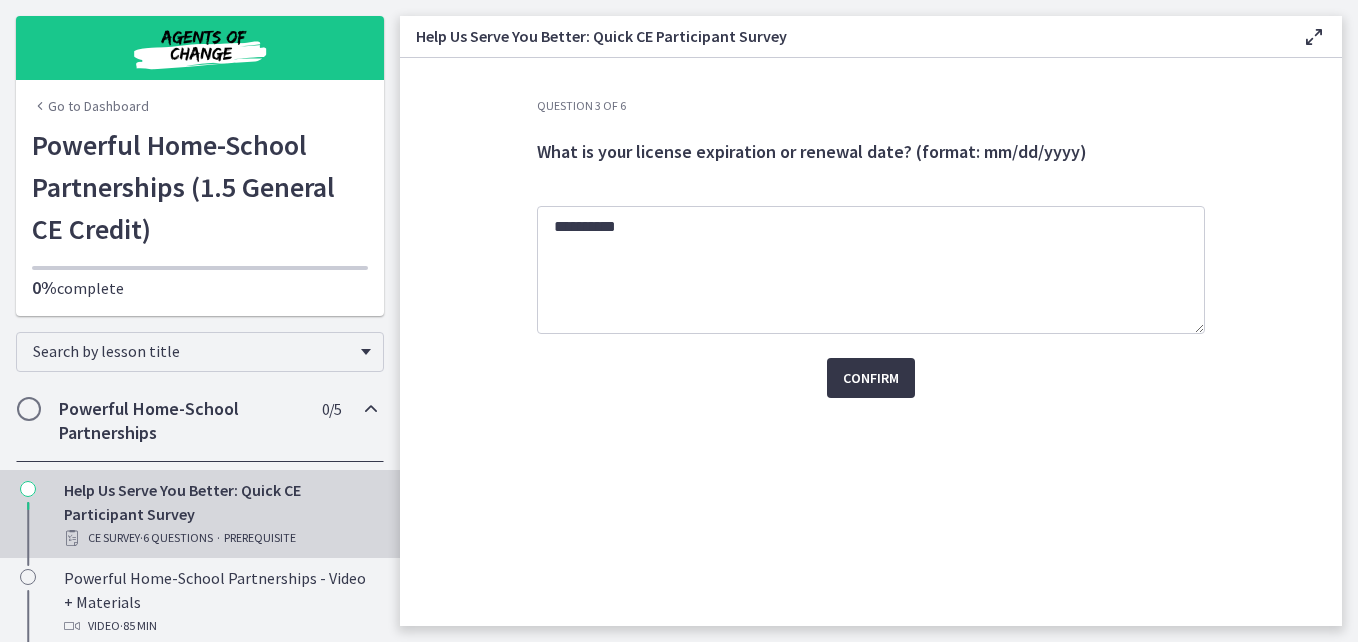click on "Confirm" at bounding box center (871, 378) 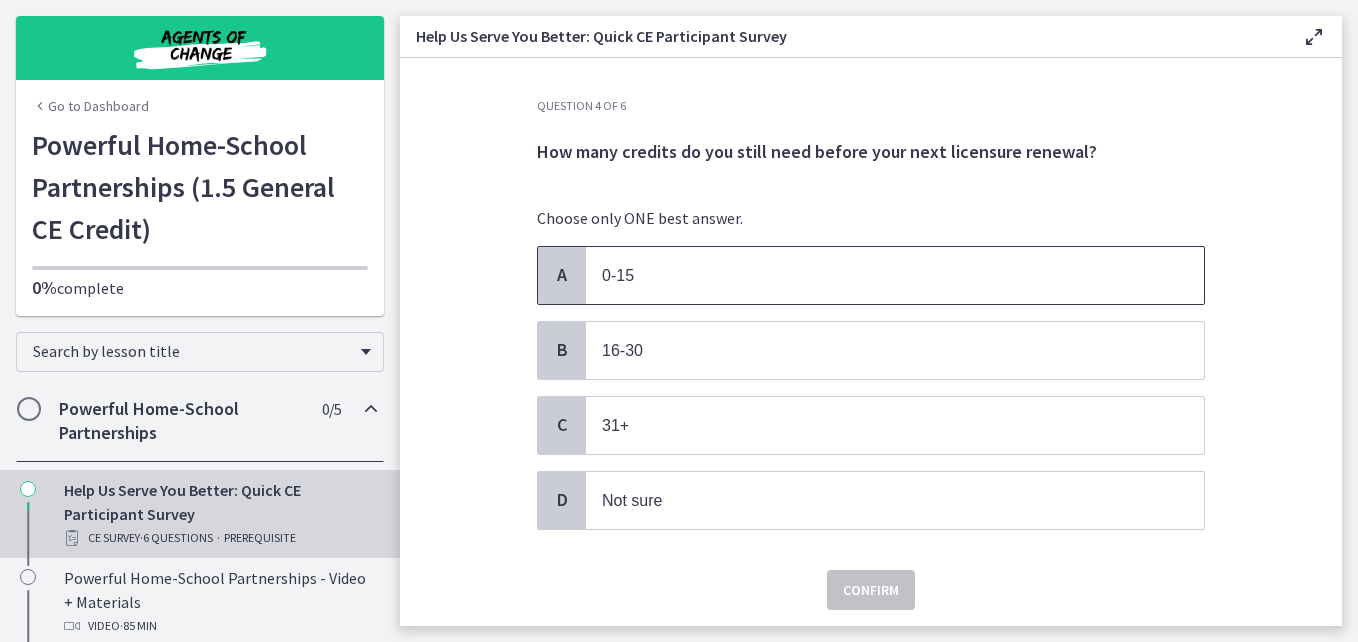 click on "0-15" at bounding box center [875, 275] 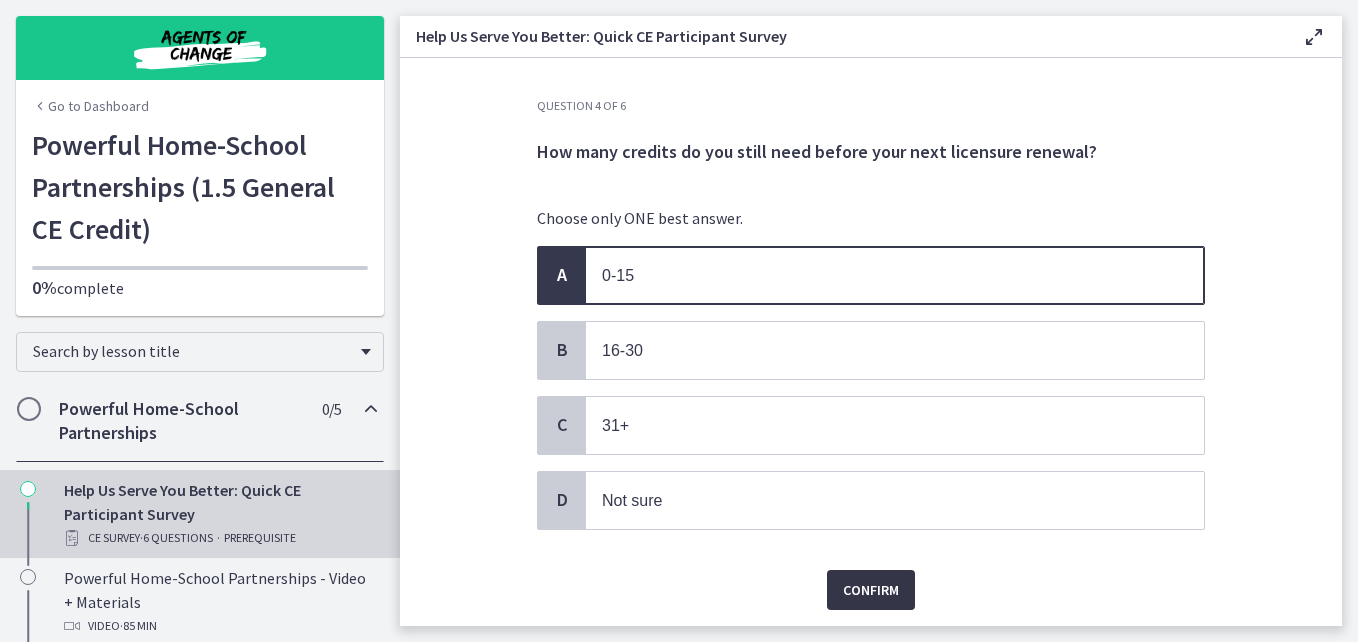 click on "Confirm" at bounding box center [871, 590] 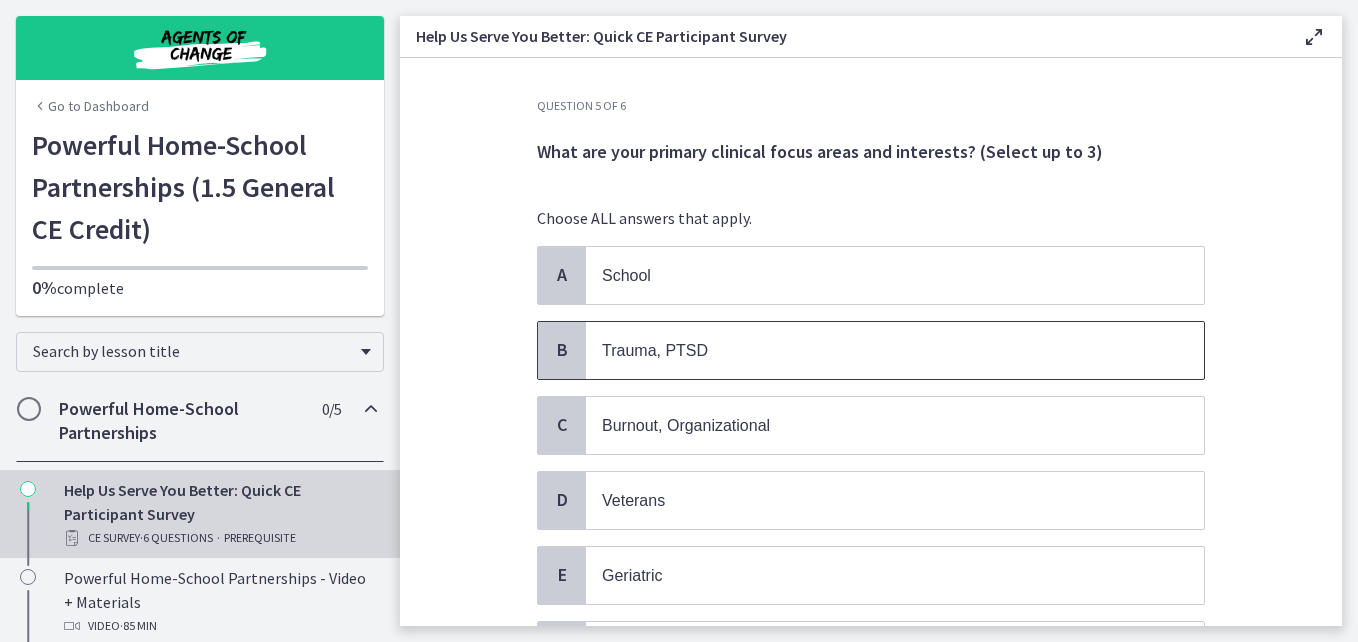 click on "Trauma, PTSD" at bounding box center [895, 350] 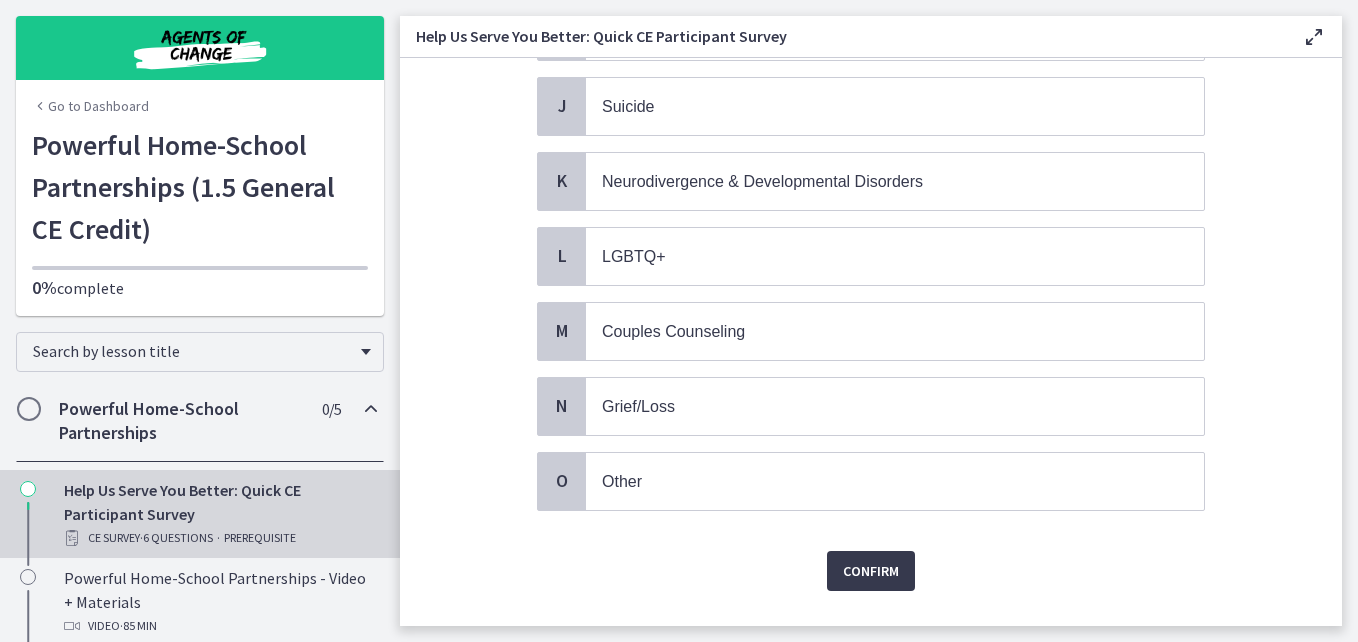 scroll, scrollTop: 889, scrollLeft: 0, axis: vertical 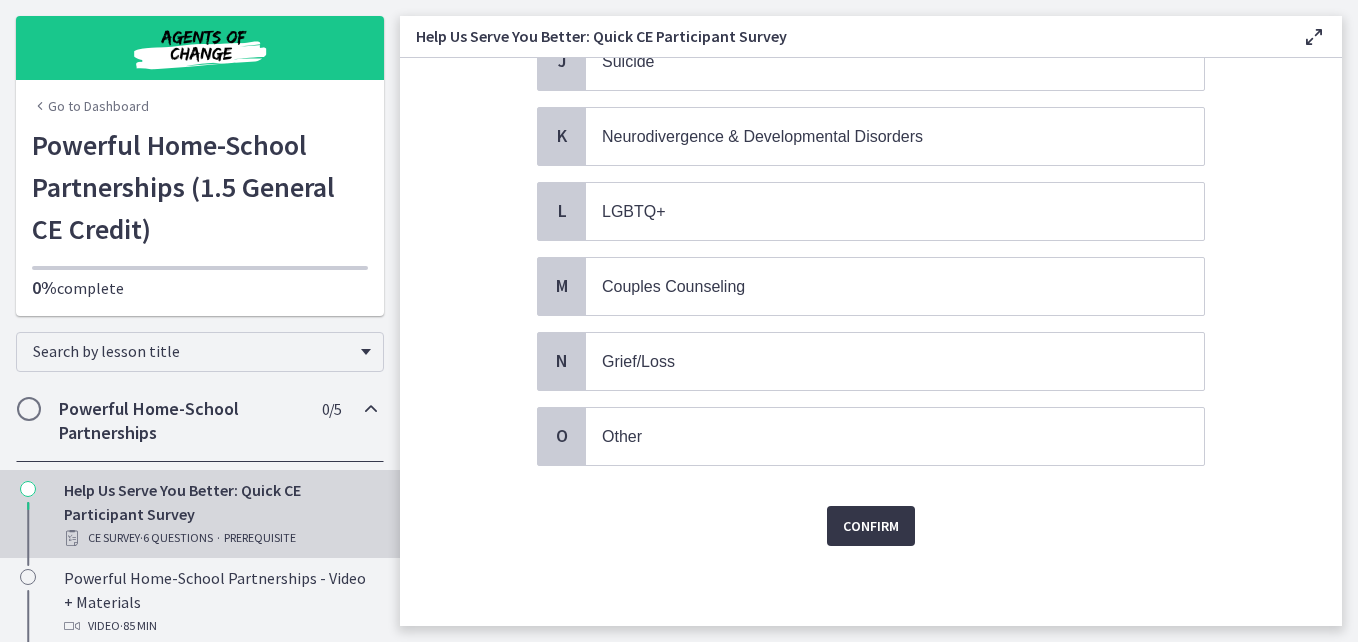 click on "Confirm" at bounding box center (871, 526) 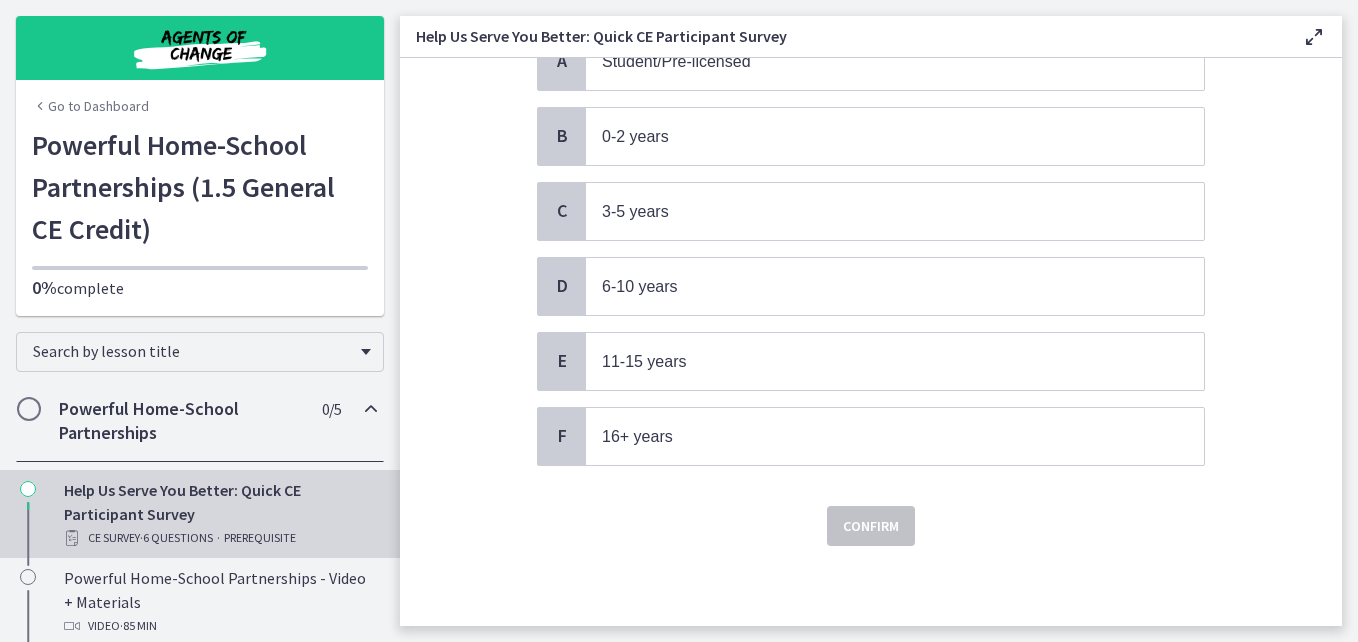scroll, scrollTop: 0, scrollLeft: 0, axis: both 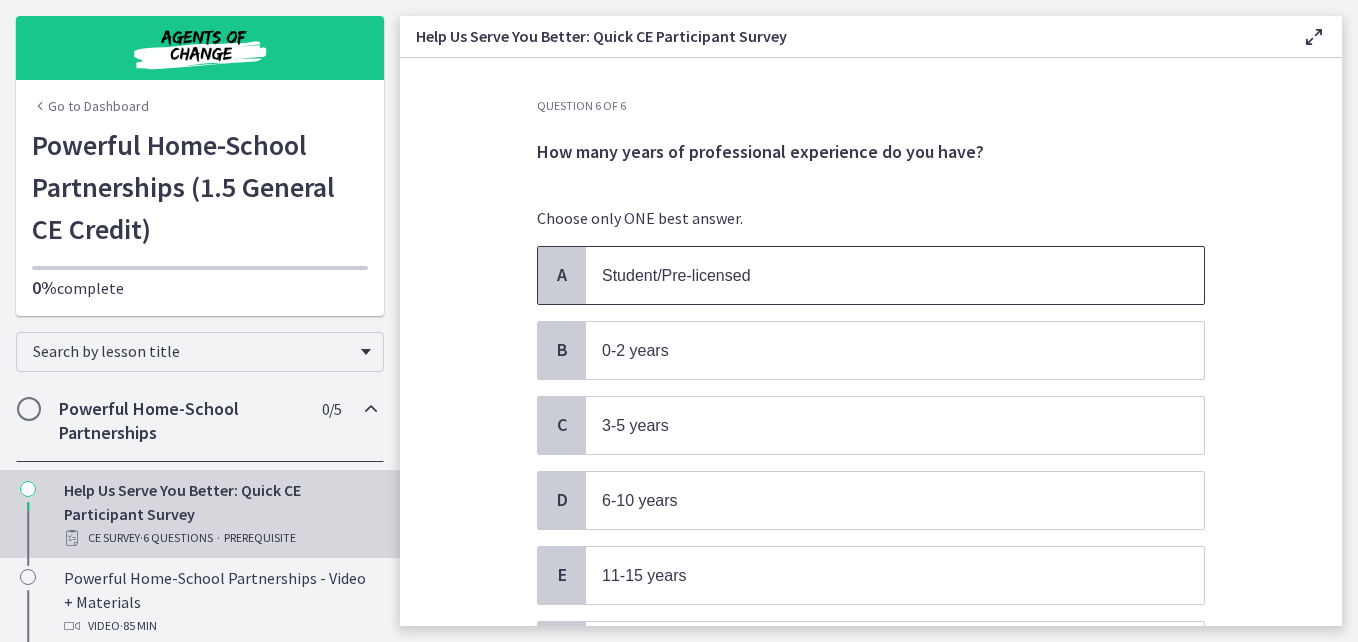 click on "Student/Pre-licensed" at bounding box center (875, 275) 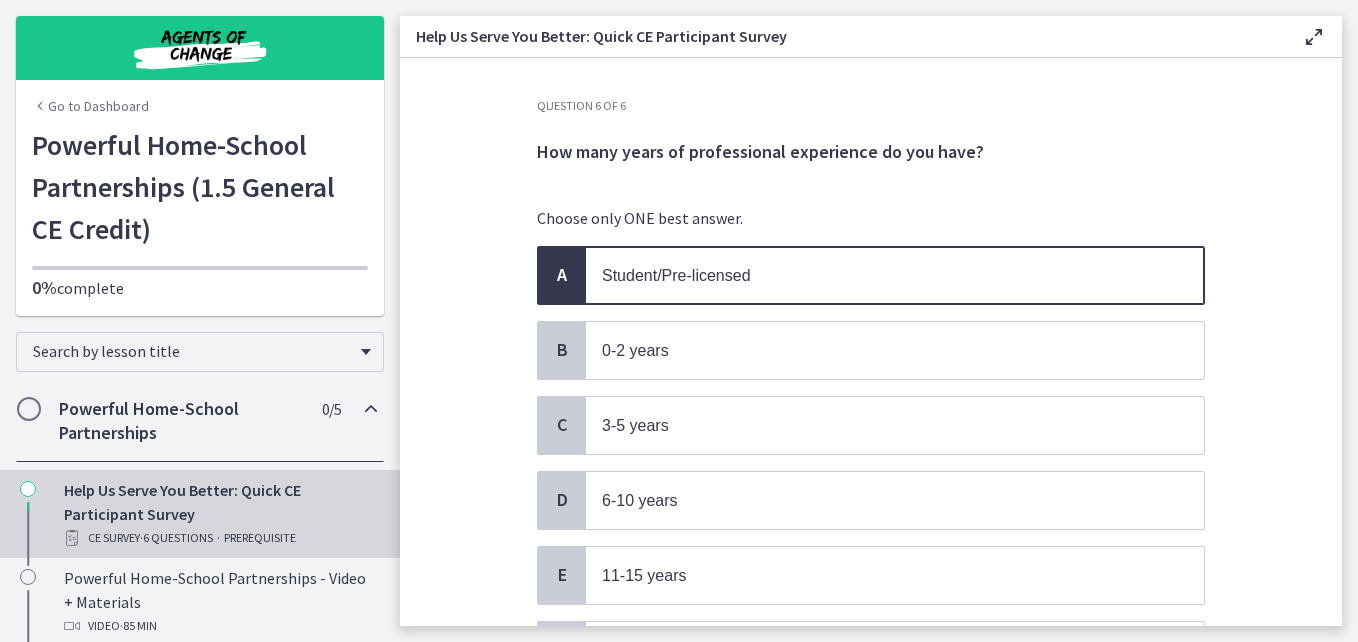 scroll, scrollTop: 214, scrollLeft: 0, axis: vertical 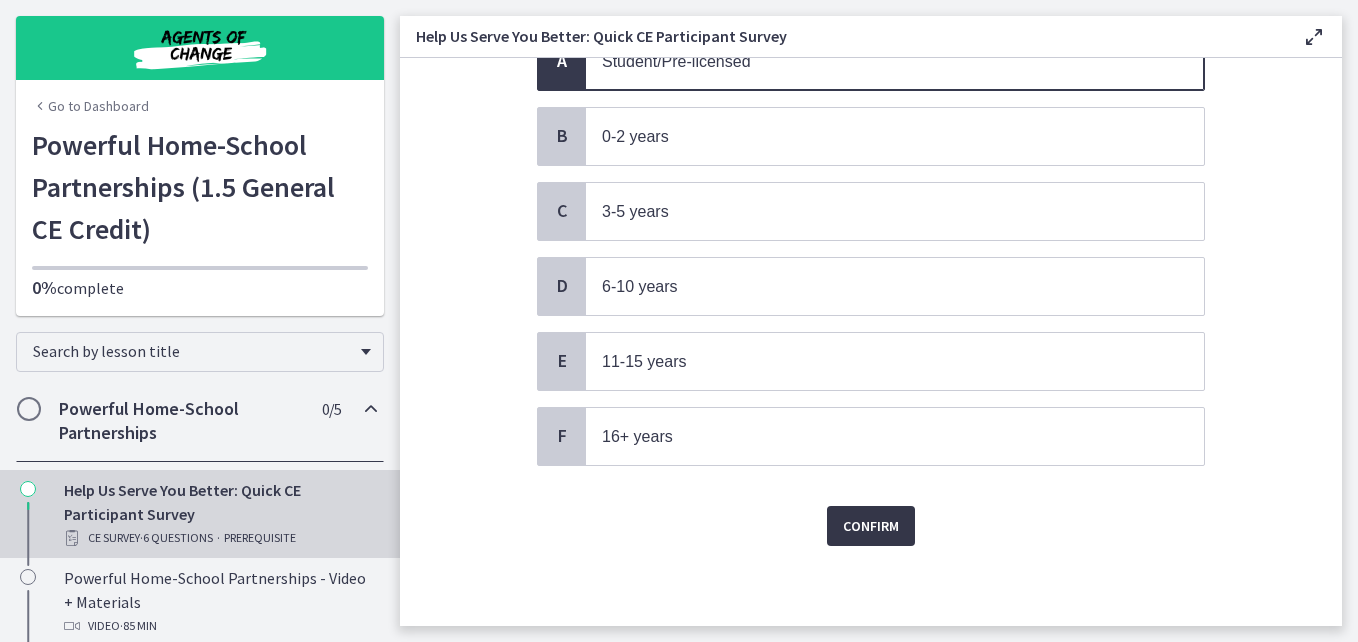 click on "Confirm" at bounding box center [871, 526] 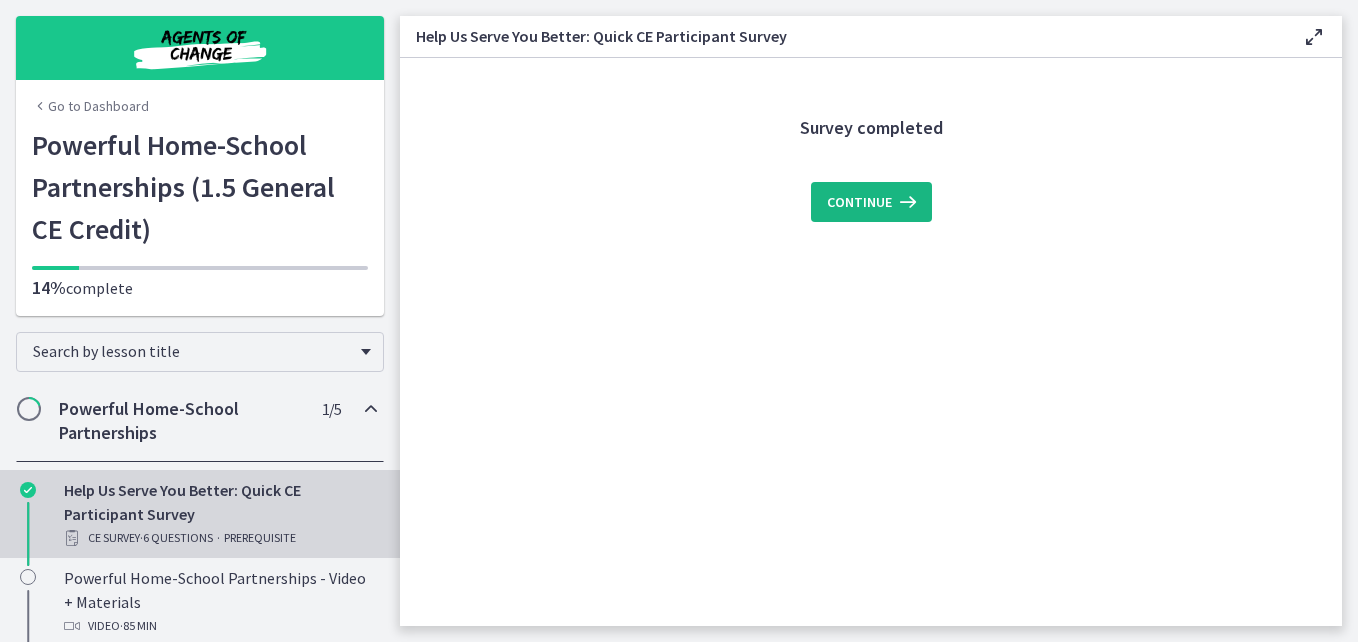 scroll, scrollTop: 0, scrollLeft: 0, axis: both 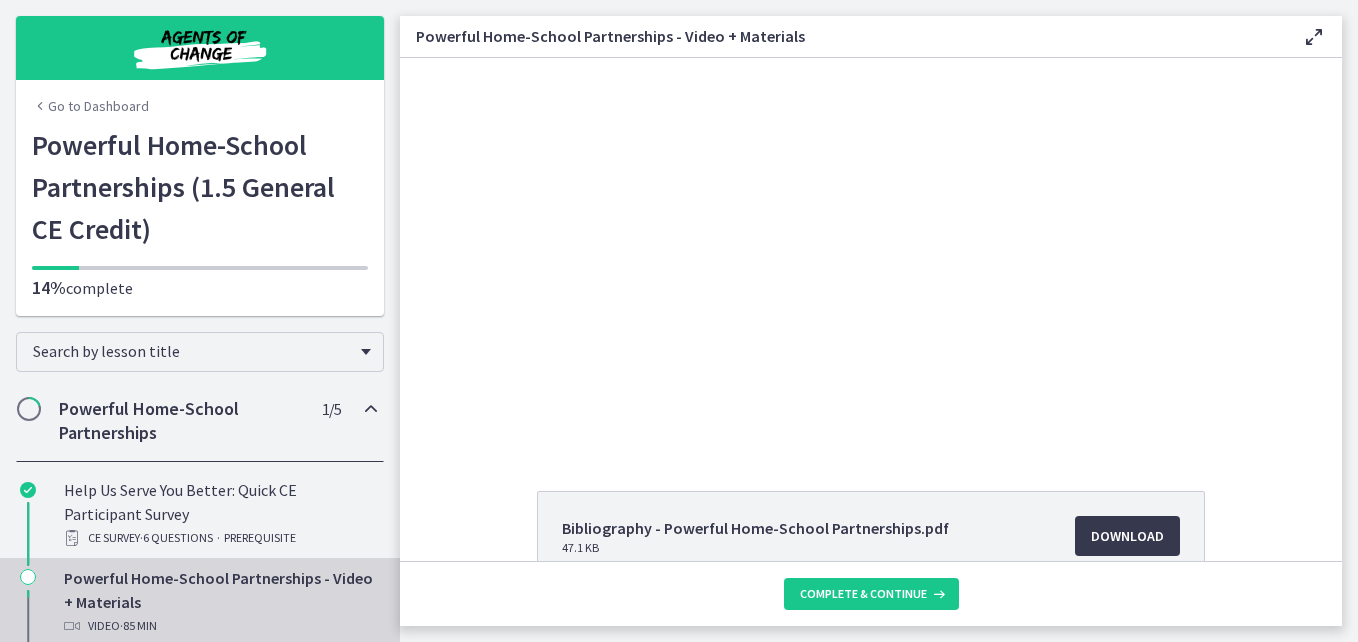 drag, startPoint x: 1337, startPoint y: 288, endPoint x: 923, endPoint y: 107, distance: 451.83737 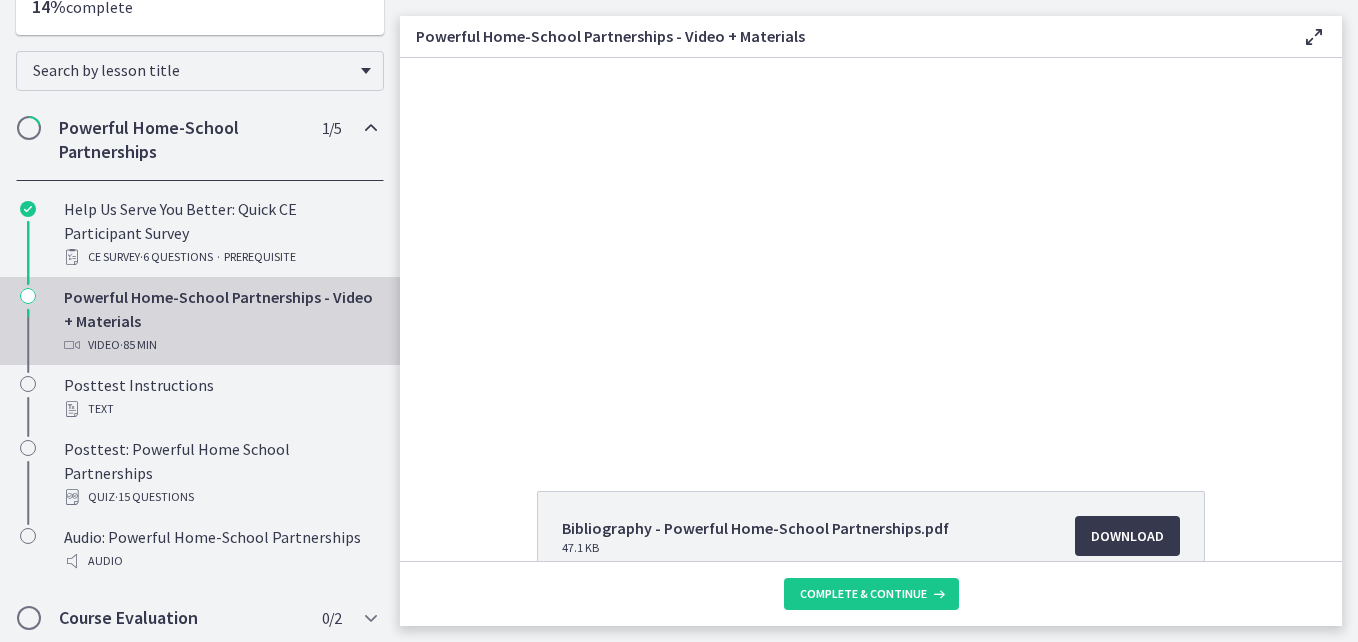 scroll, scrollTop: 286, scrollLeft: 0, axis: vertical 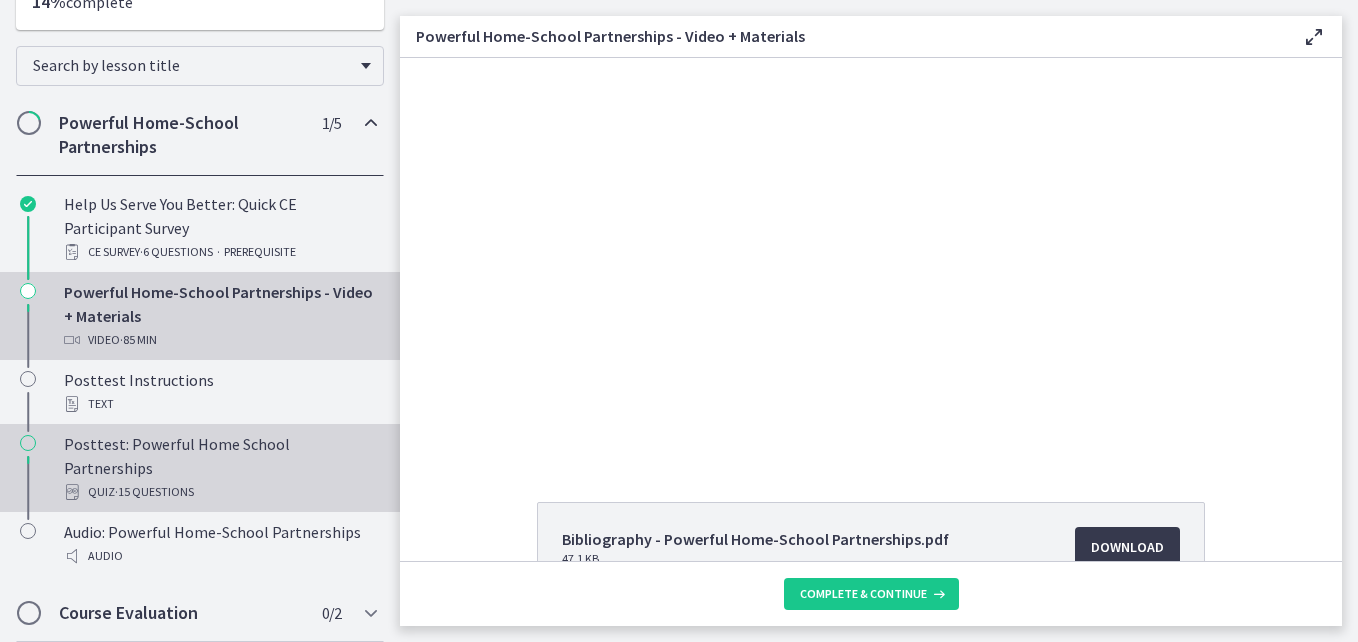 click on "Posttest: Powerful Home School Partnerships
Quiz
·  15 Questions" at bounding box center [220, 468] 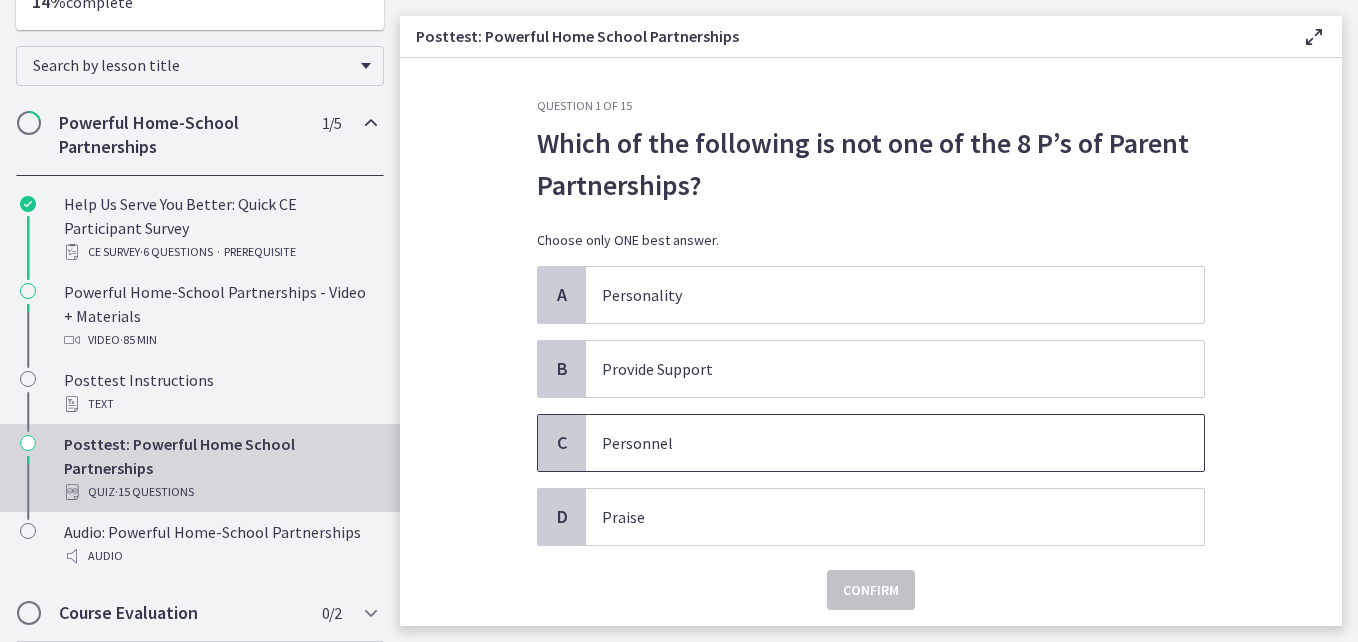 click on "Personnel" at bounding box center (875, 443) 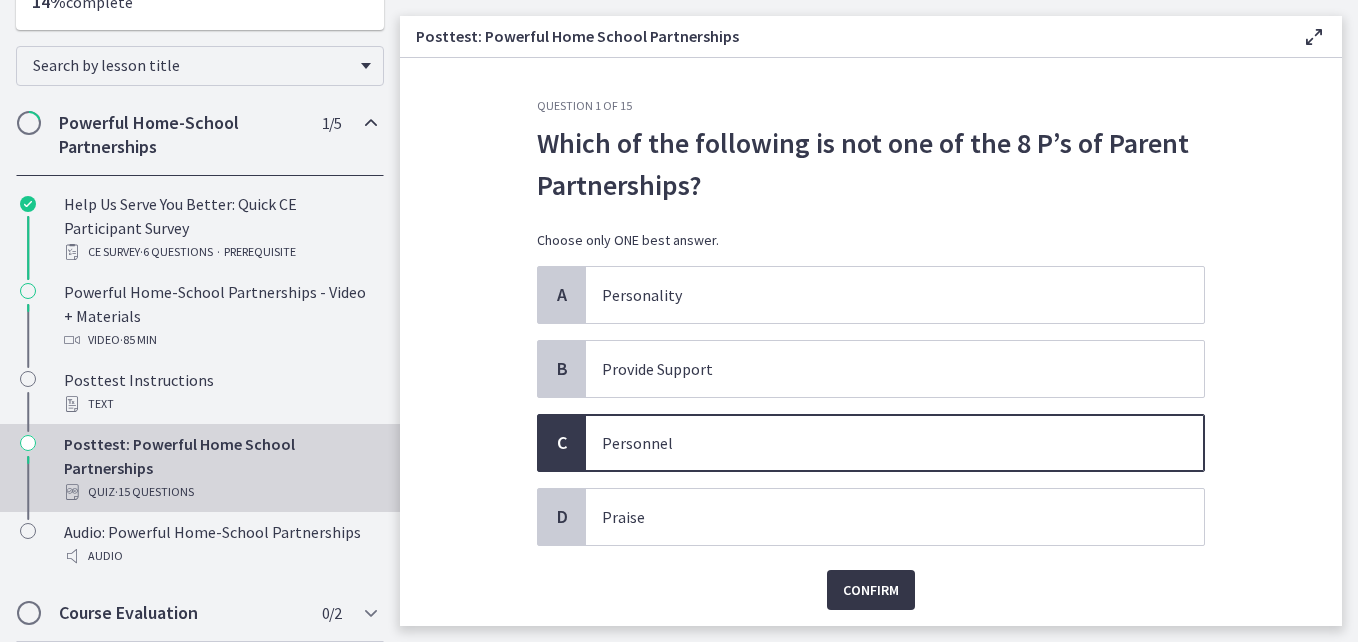click on "Confirm" at bounding box center [871, 590] 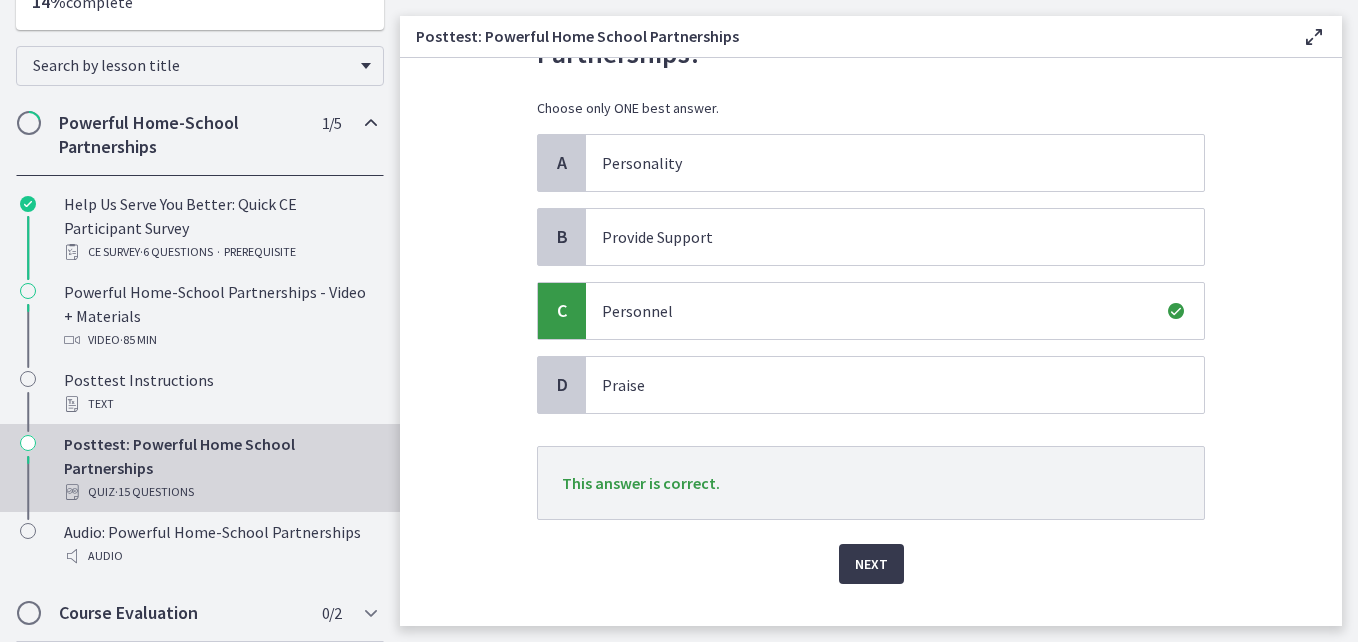 scroll, scrollTop: 143, scrollLeft: 0, axis: vertical 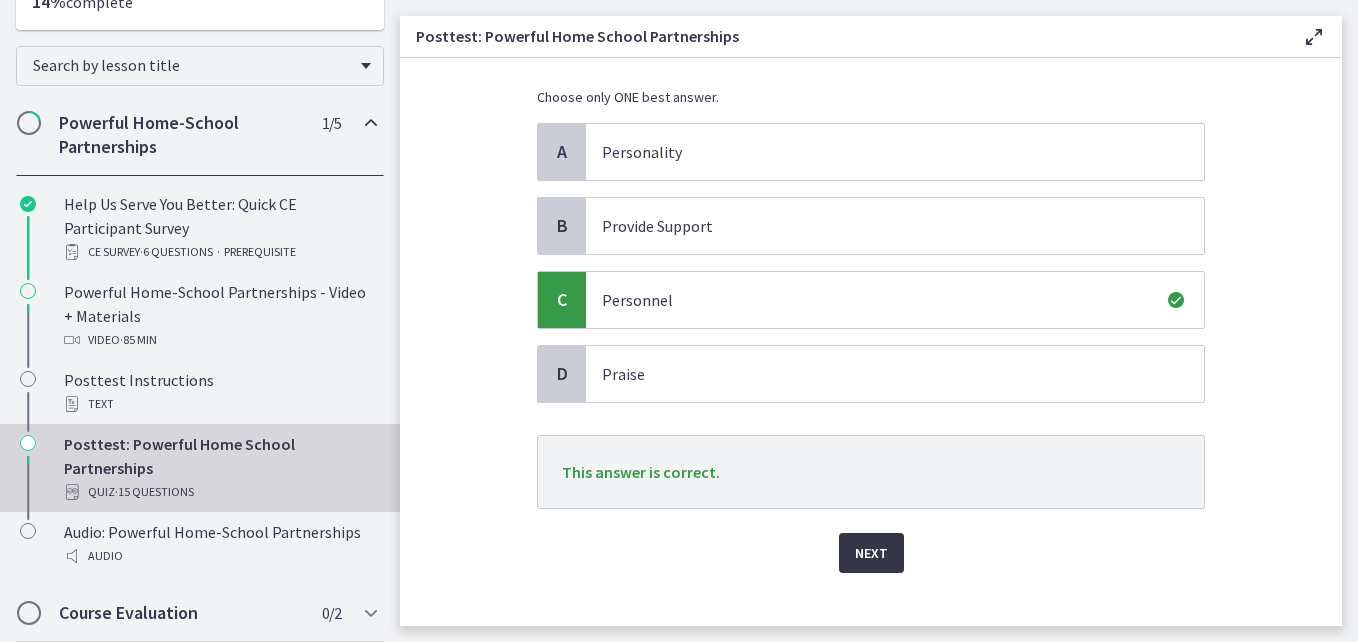click on "Next" at bounding box center (871, 553) 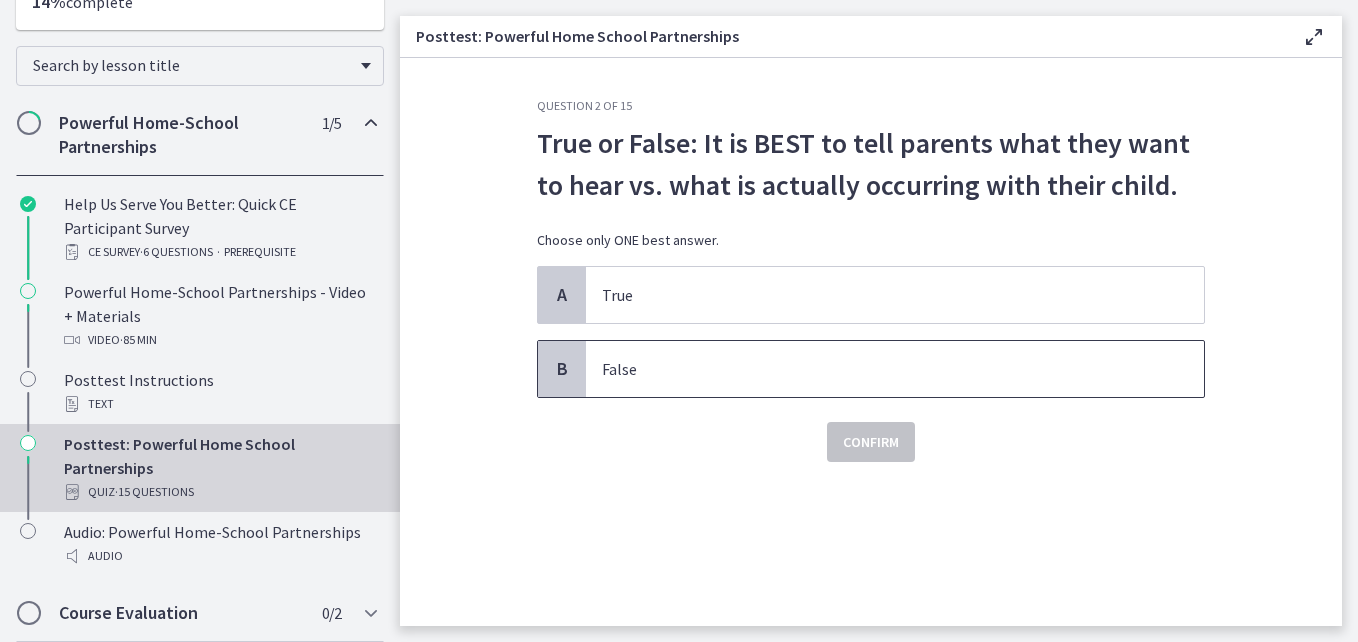 click on "False" at bounding box center (875, 369) 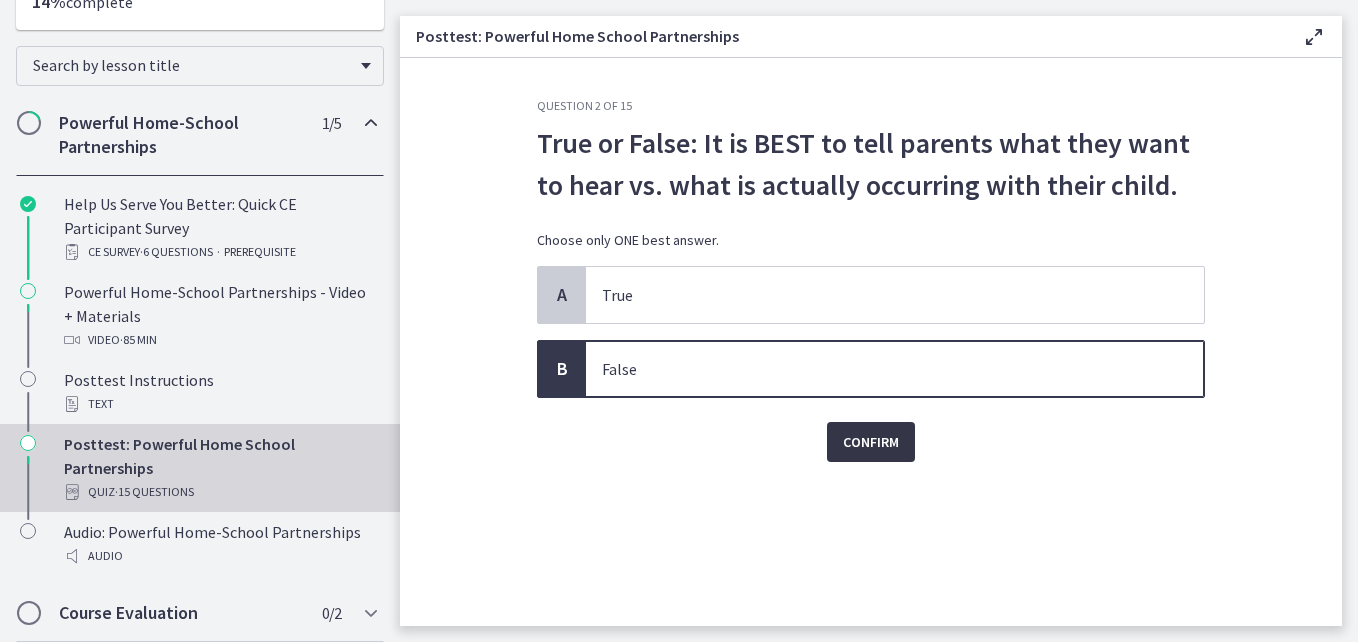 click on "Confirm" at bounding box center [871, 442] 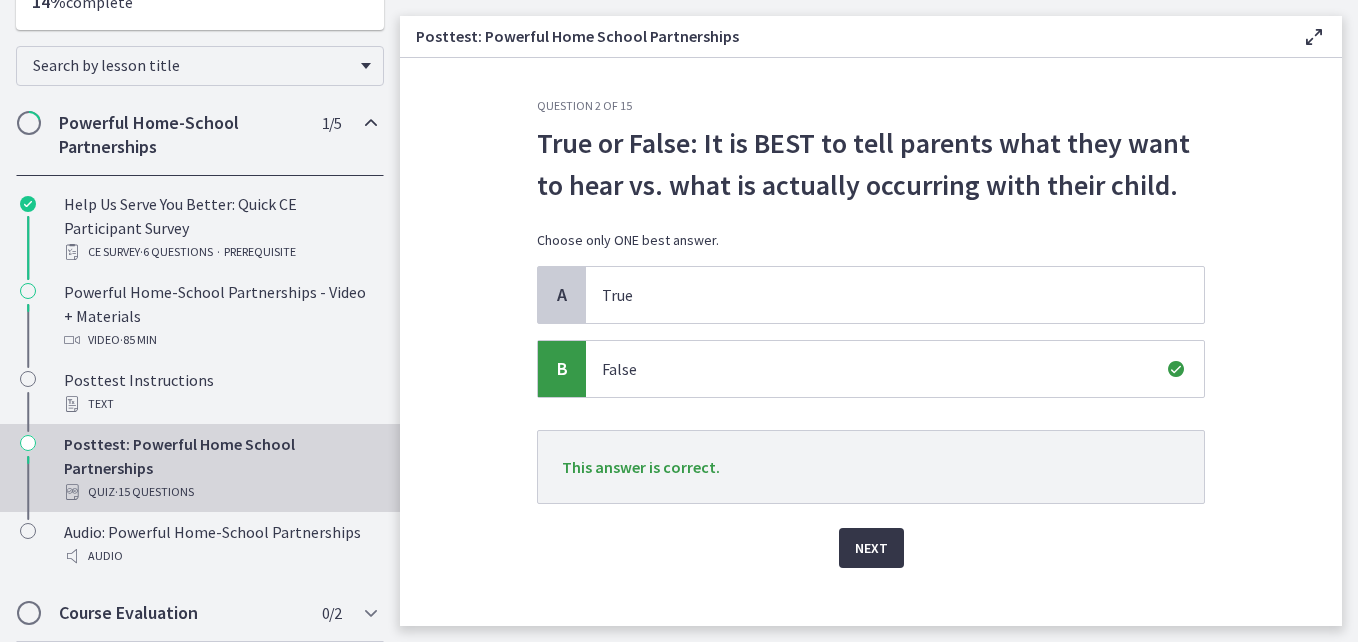 click on "Next" at bounding box center (871, 548) 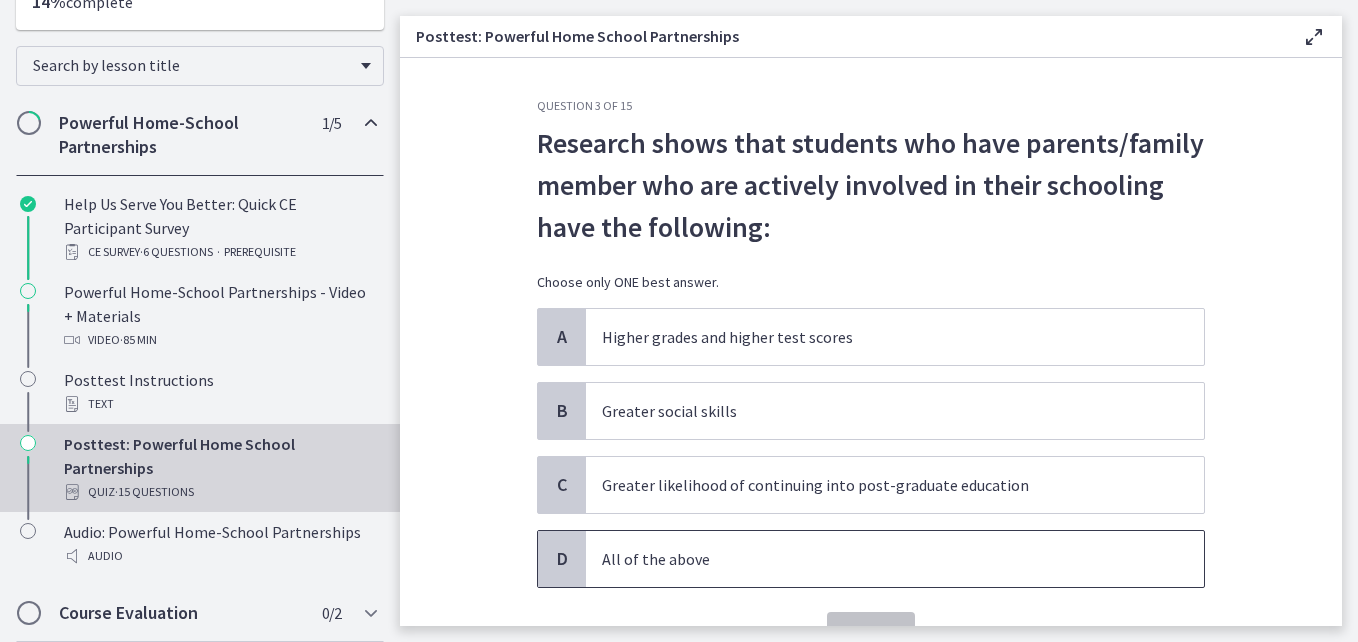 click on "All of the above" at bounding box center (875, 559) 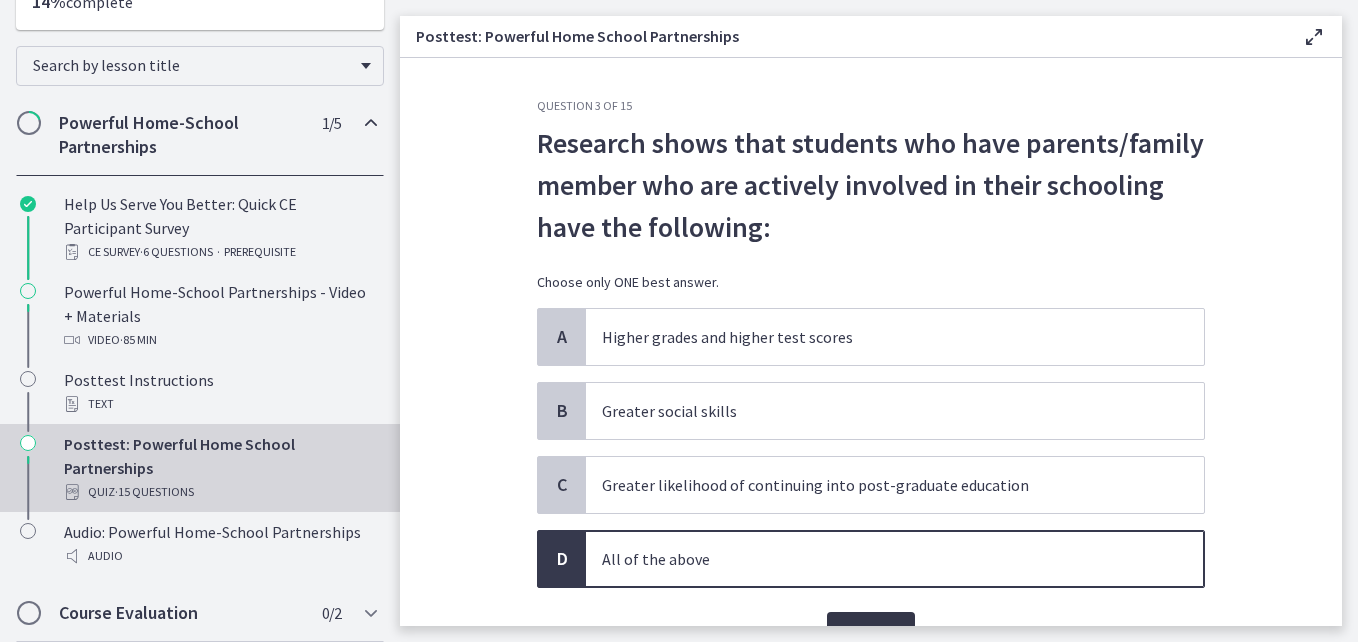 click on "Confirm" at bounding box center (871, 632) 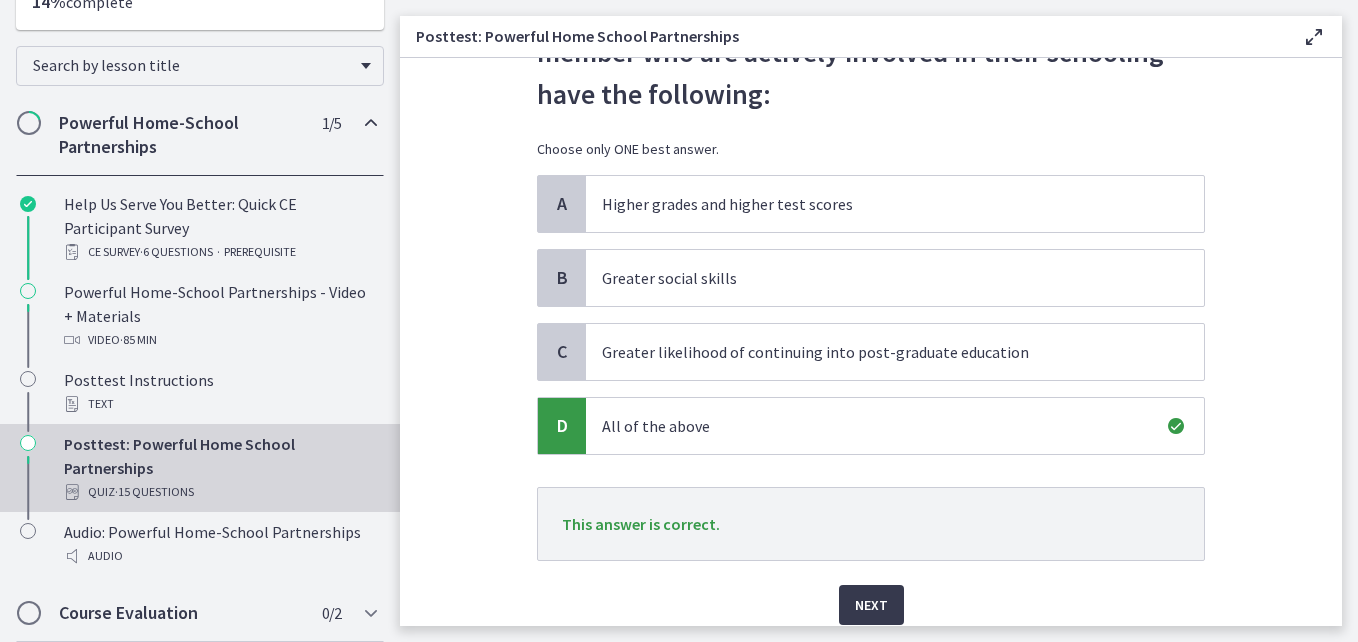 scroll, scrollTop: 137, scrollLeft: 0, axis: vertical 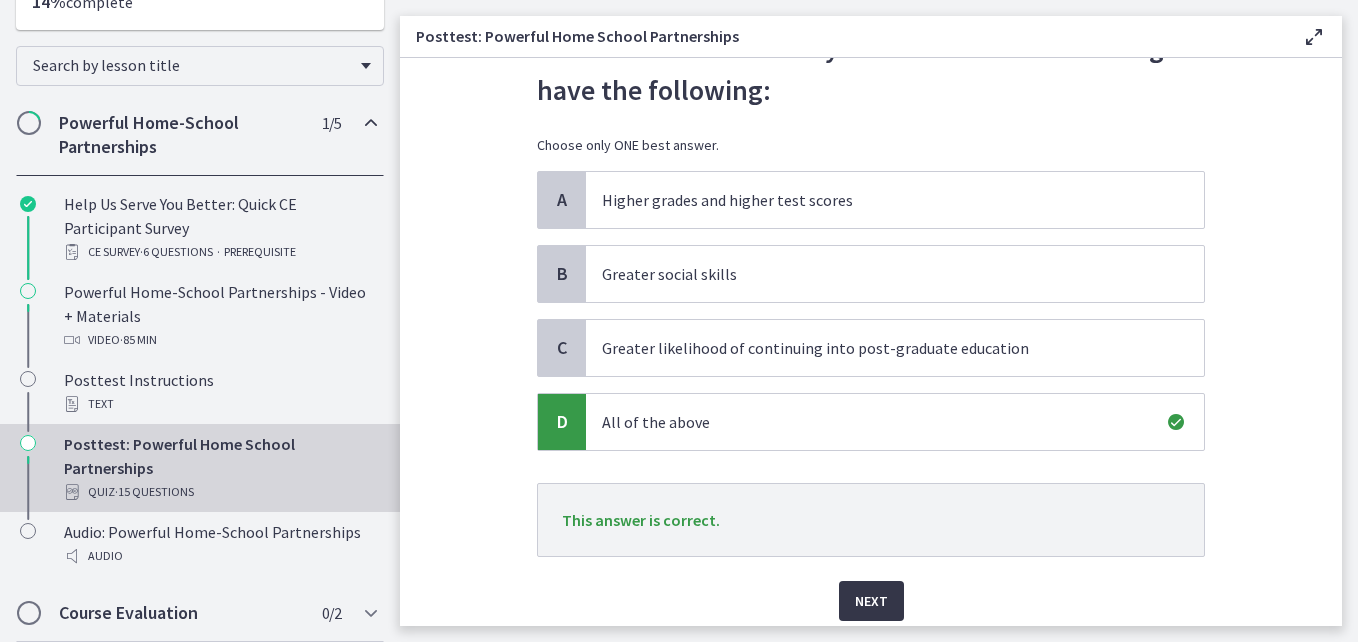 click on "Next" at bounding box center [871, 601] 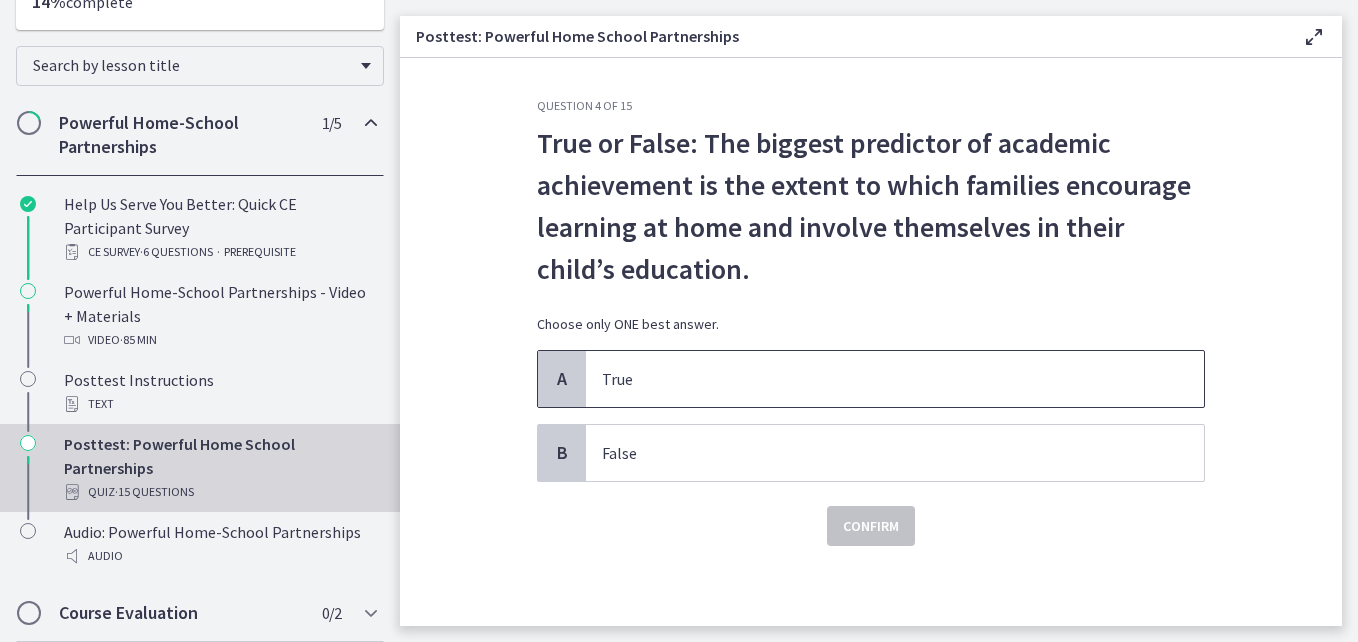 click on "True" at bounding box center (875, 379) 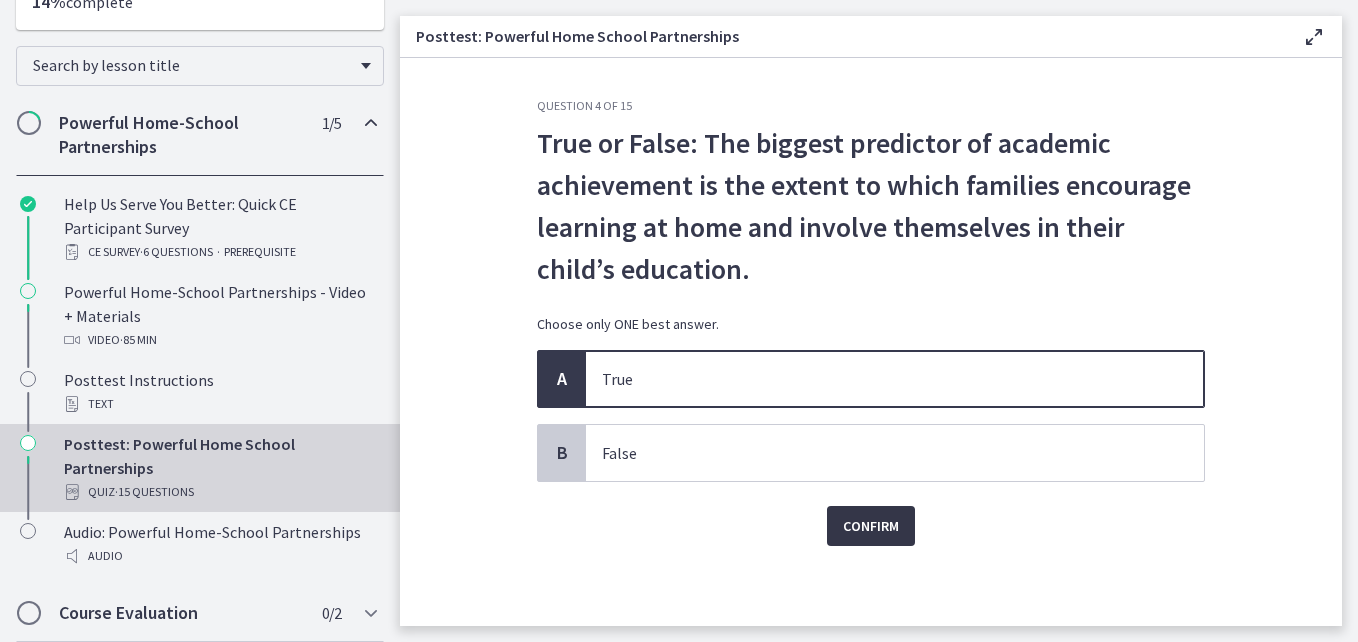 click on "Confirm" at bounding box center (871, 526) 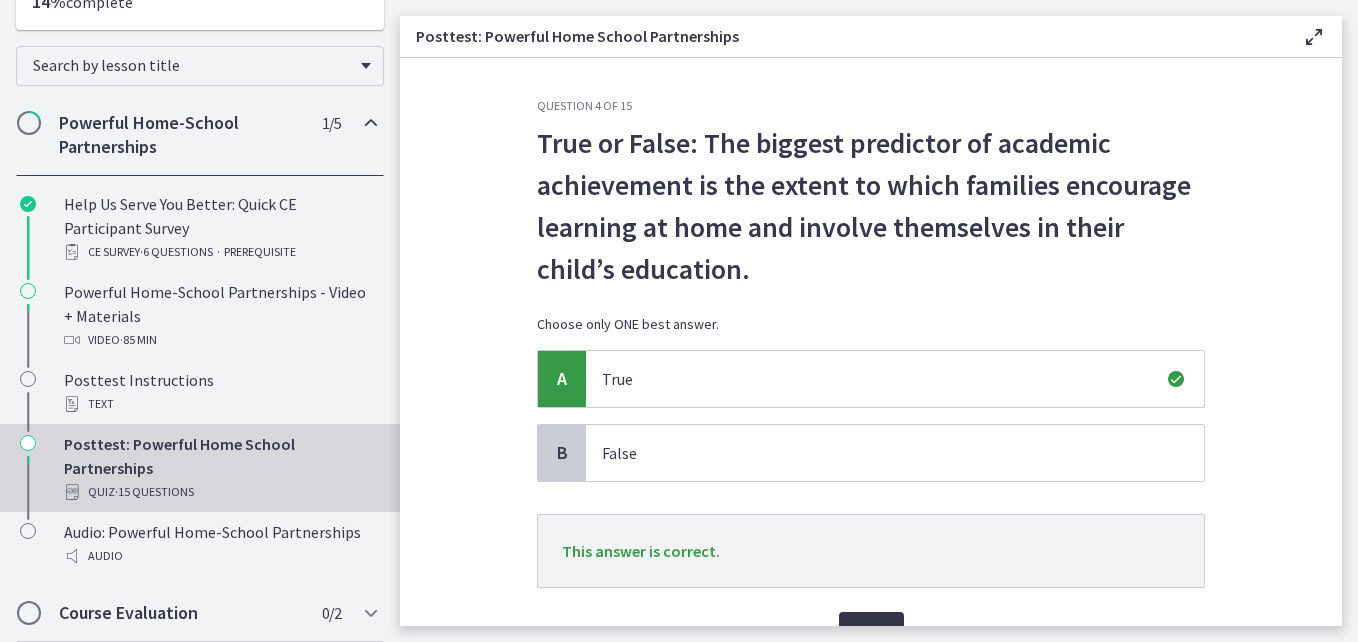click on "Next" at bounding box center [871, 632] 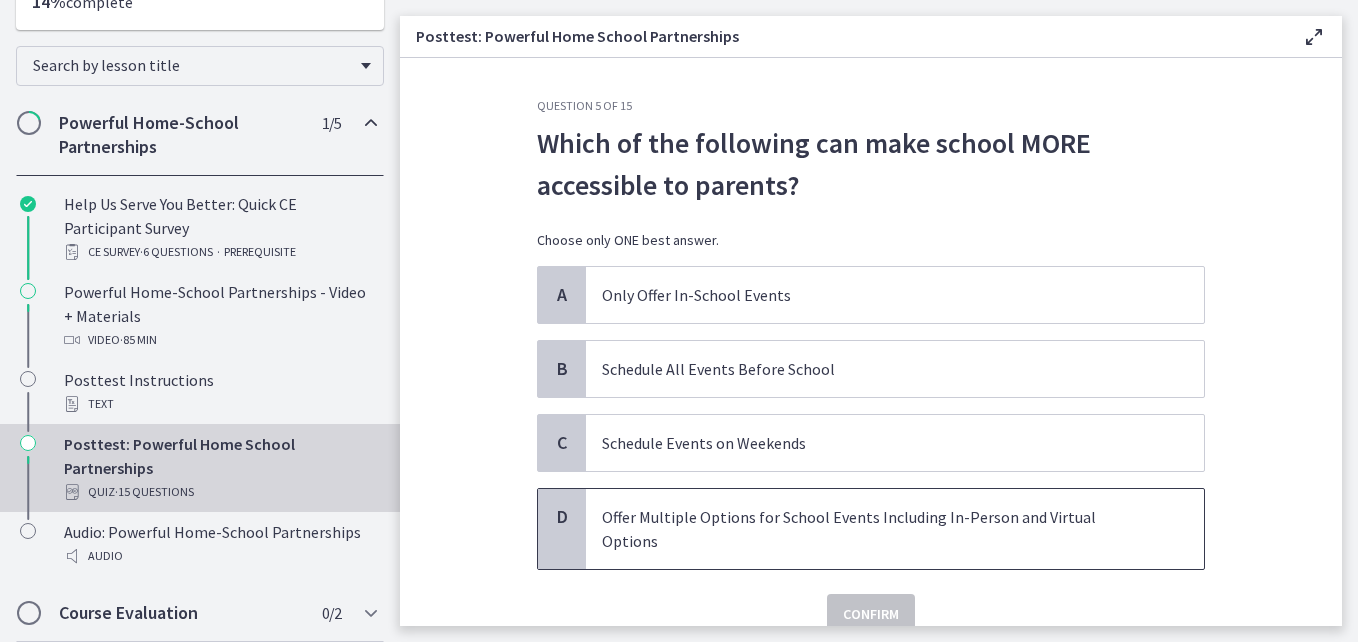 click on "Offer Multiple Options for School Events Including In-Person and Virtual Options" at bounding box center (895, 529) 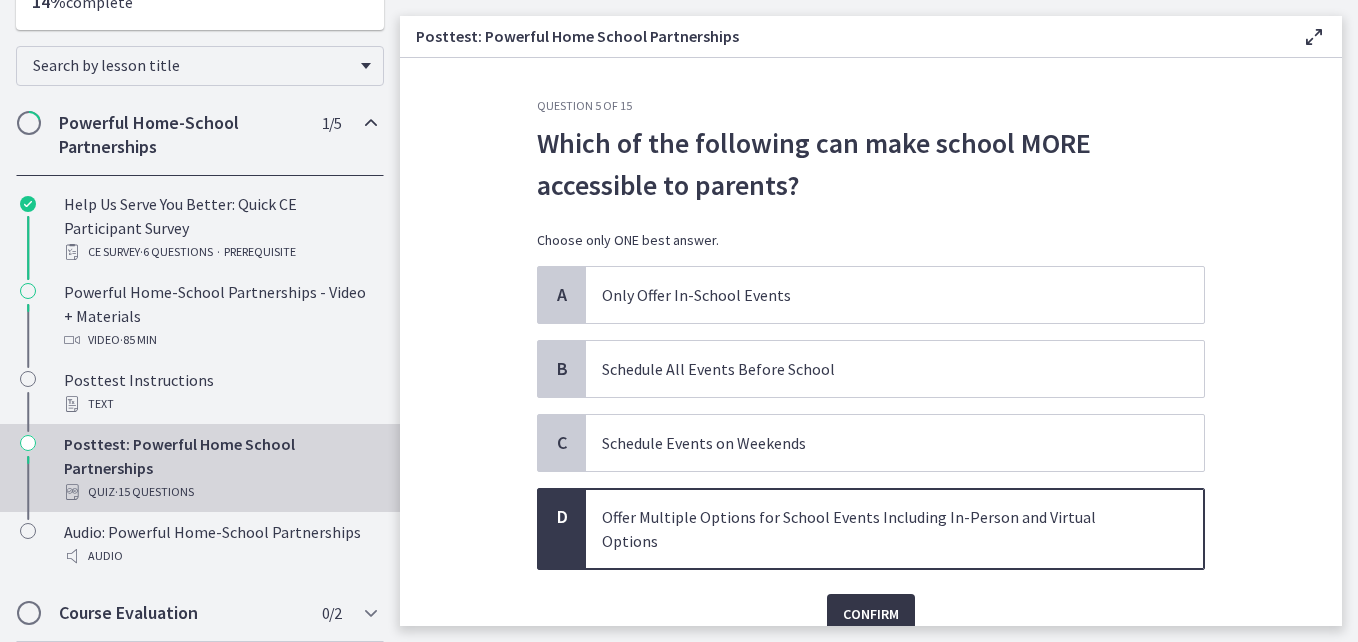 click on "Confirm" at bounding box center [871, 614] 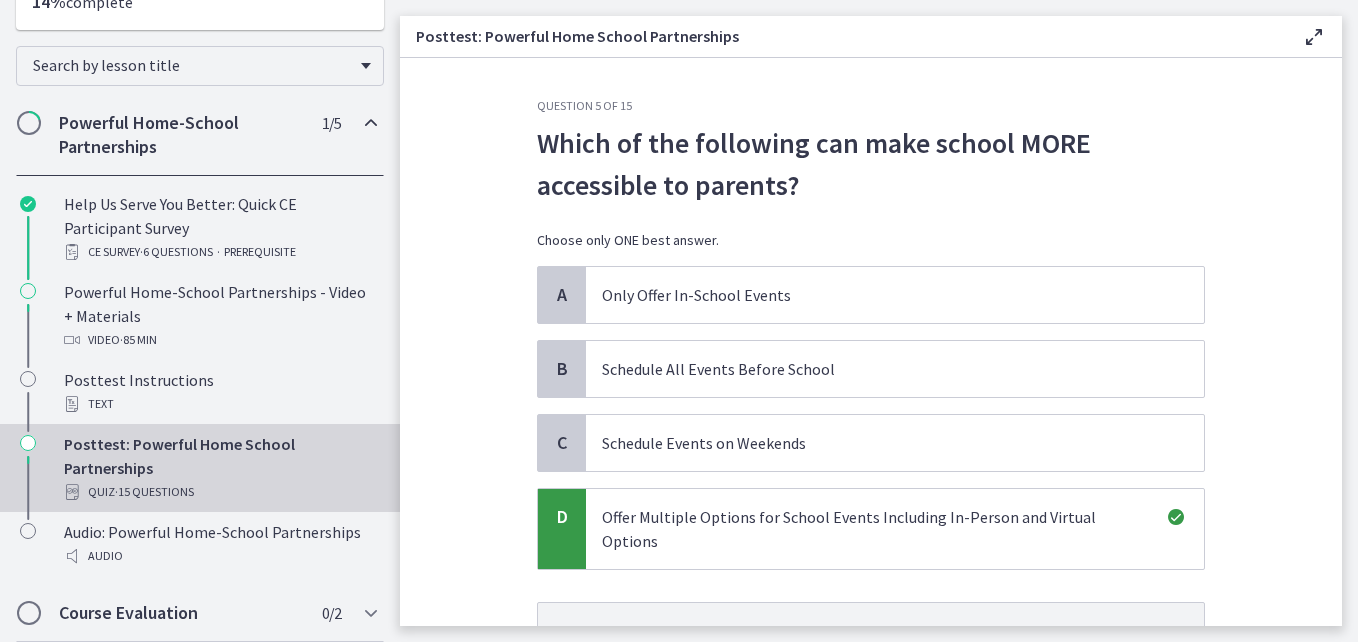 scroll, scrollTop: 170, scrollLeft: 0, axis: vertical 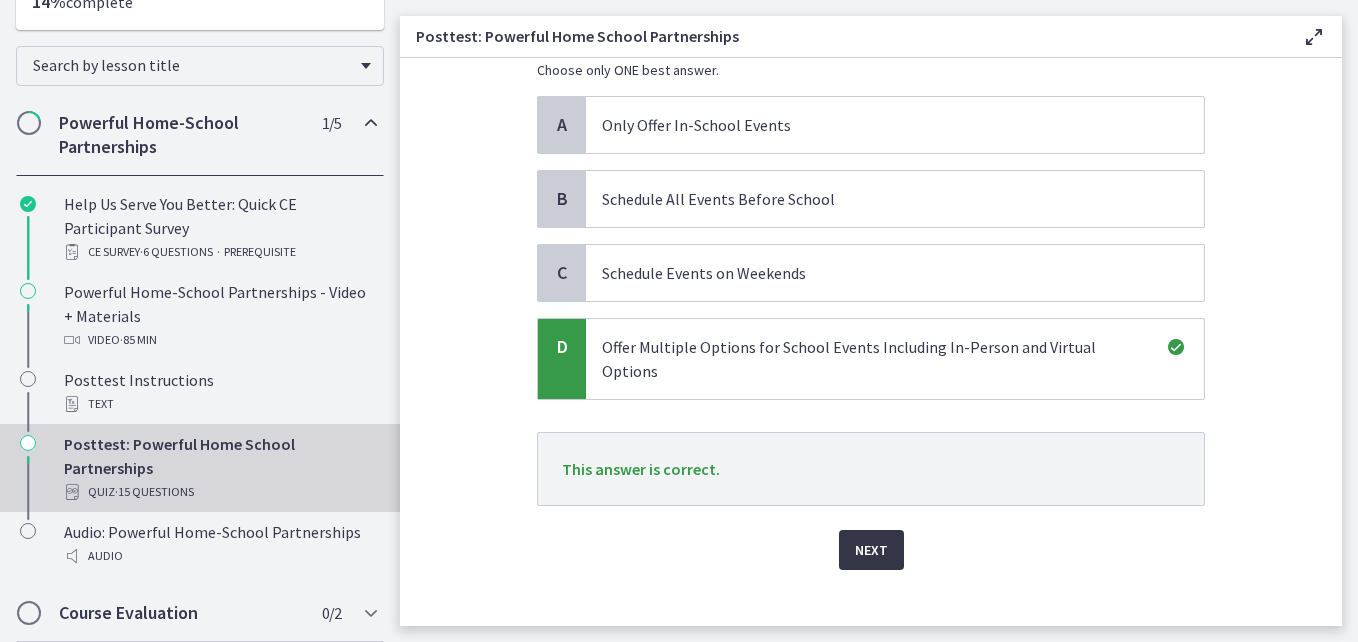 click on "Next" at bounding box center [871, 550] 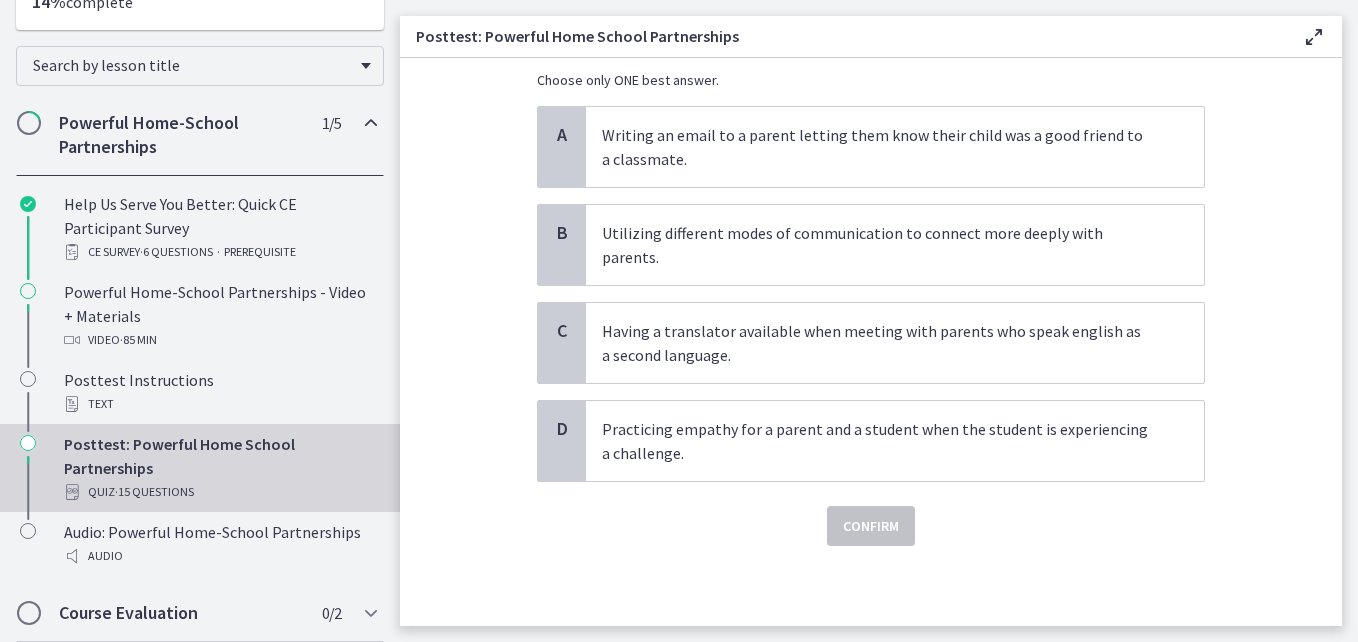 scroll, scrollTop: 0, scrollLeft: 0, axis: both 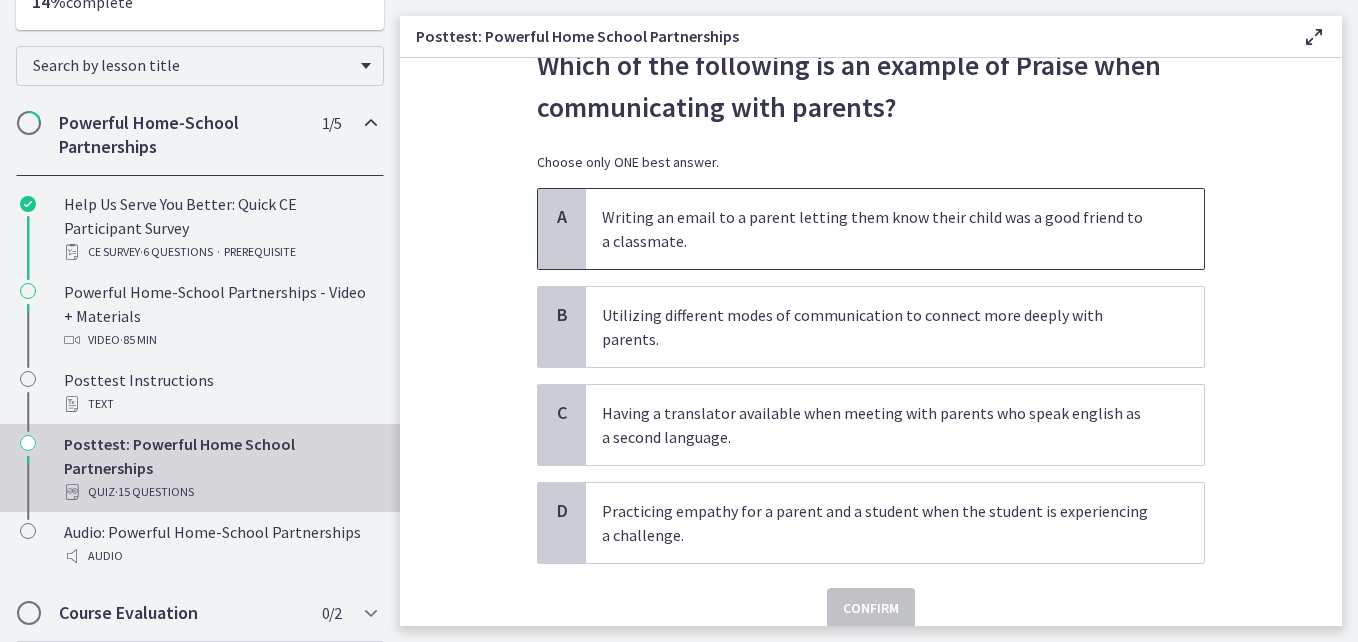 click on "Writing an email to a parent letting them know their child was a good friend to a classmate." at bounding box center (875, 229) 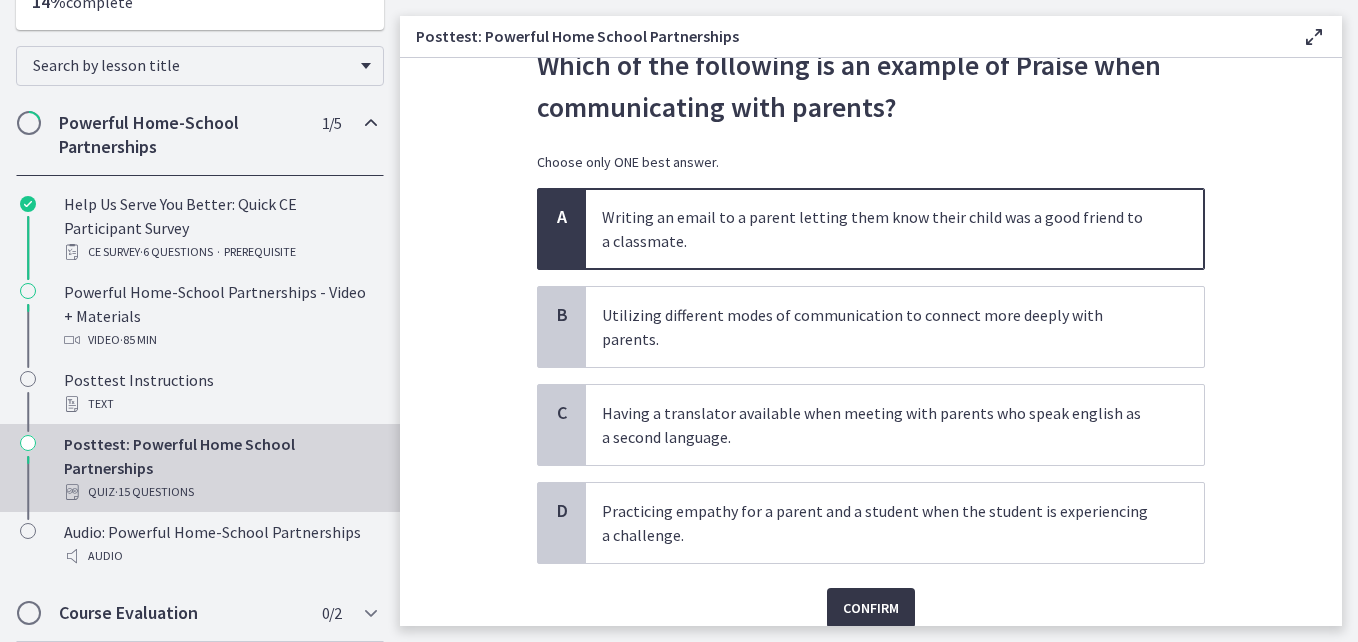 click on "Confirm" at bounding box center [871, 608] 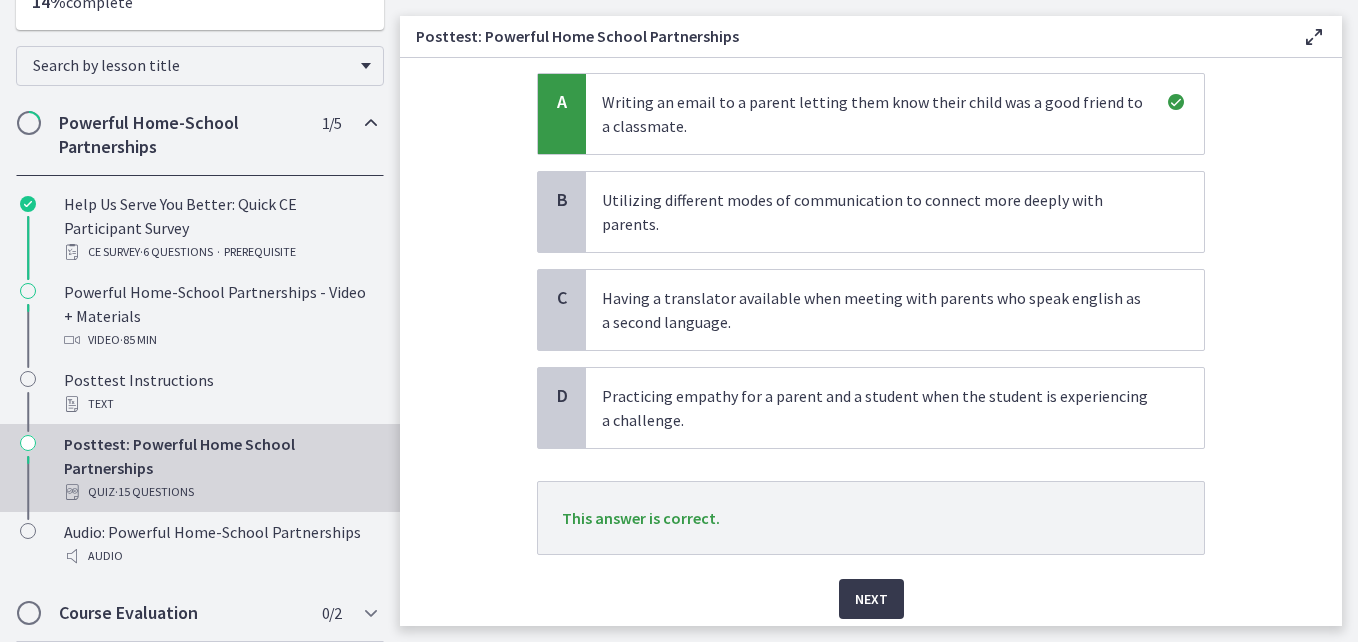 scroll, scrollTop: 242, scrollLeft: 0, axis: vertical 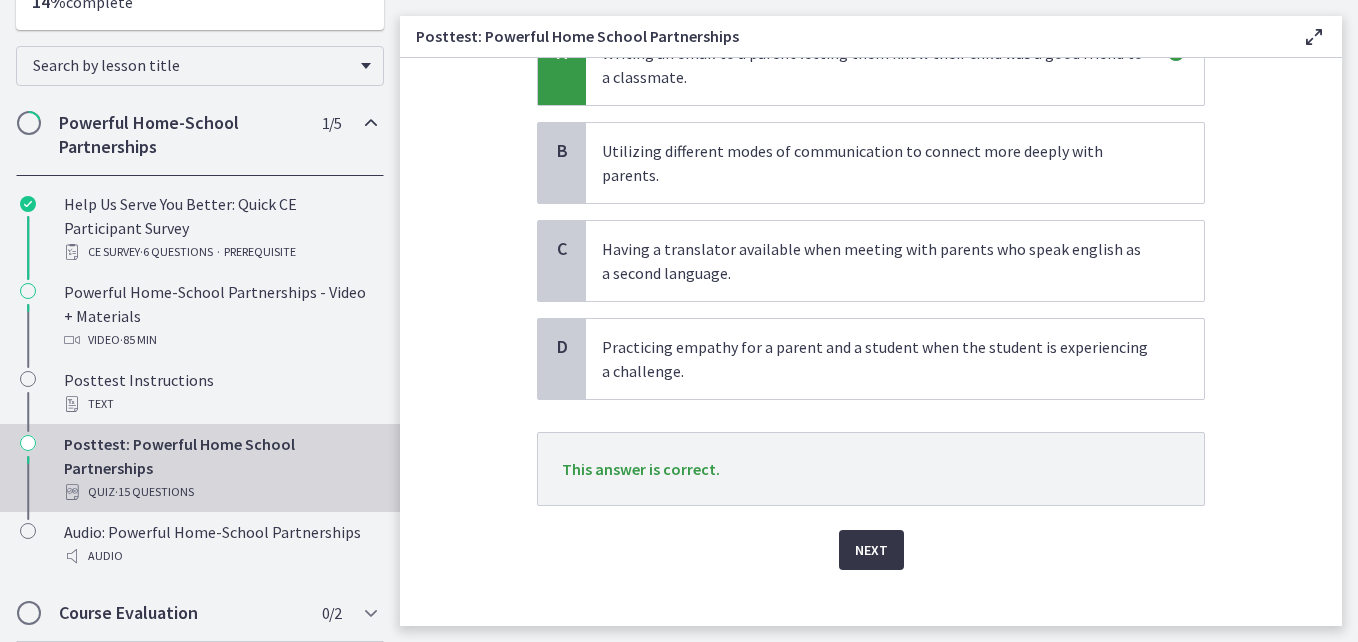 click on "Next" at bounding box center [871, 550] 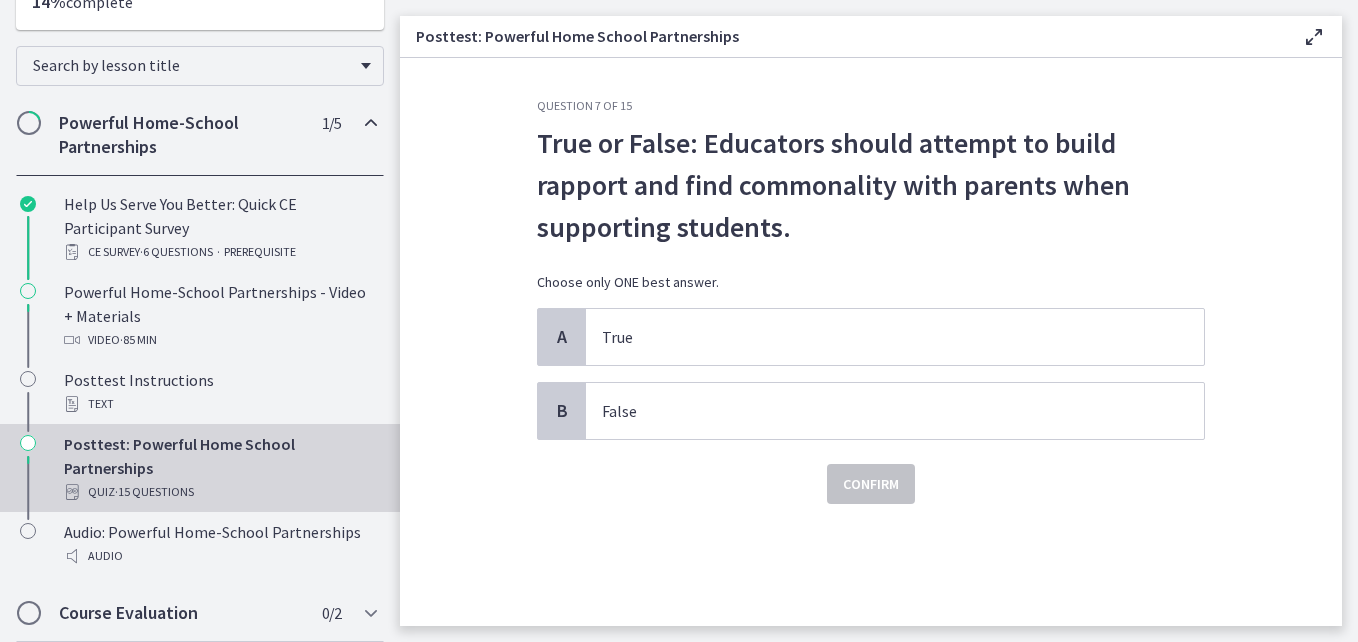 scroll, scrollTop: 0, scrollLeft: 0, axis: both 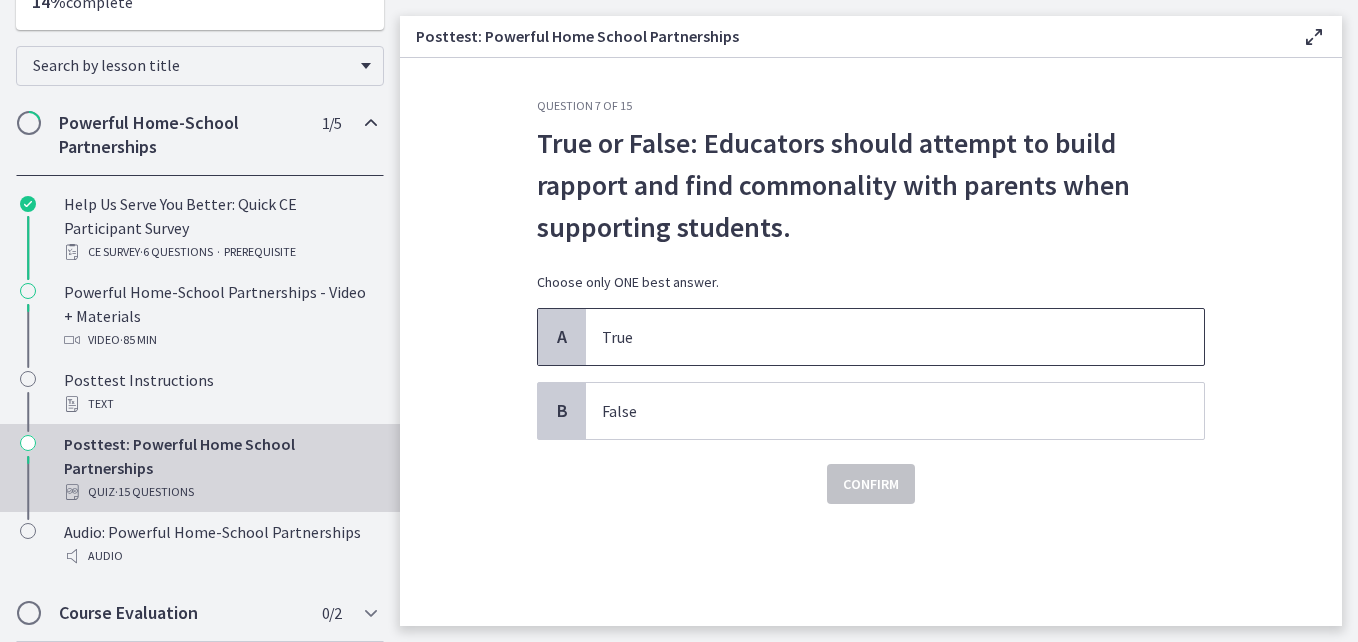 click on "True" at bounding box center [875, 337] 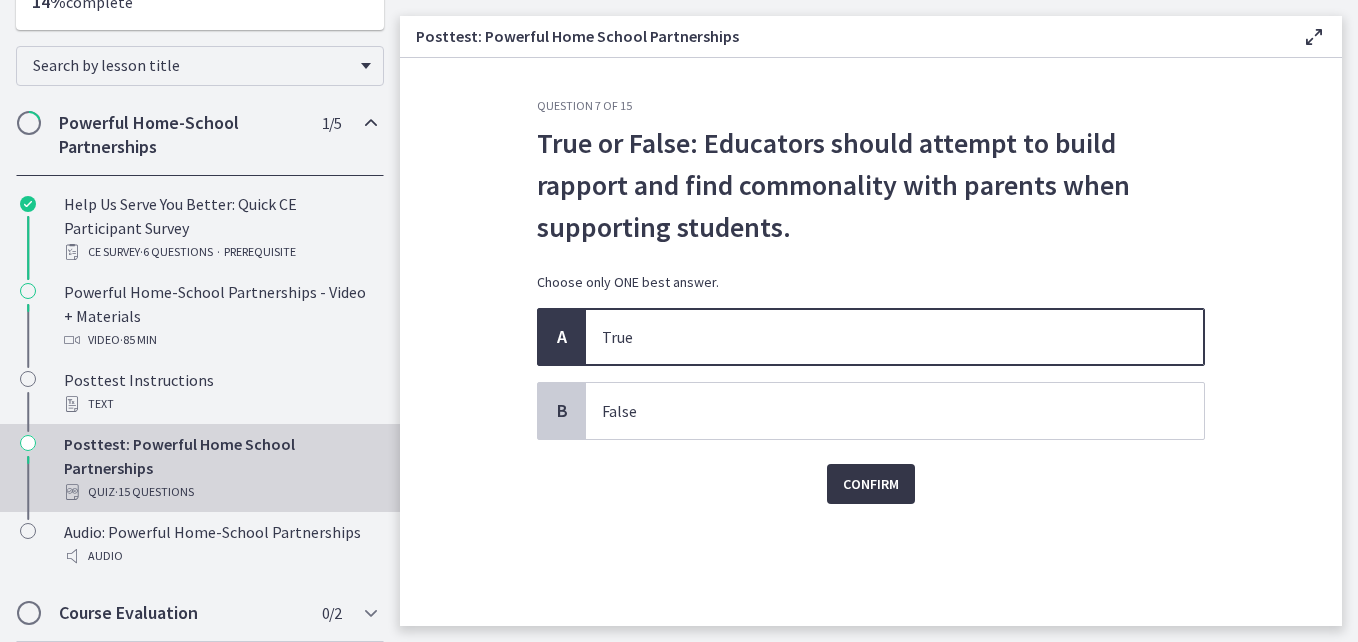 click on "Confirm" at bounding box center (871, 484) 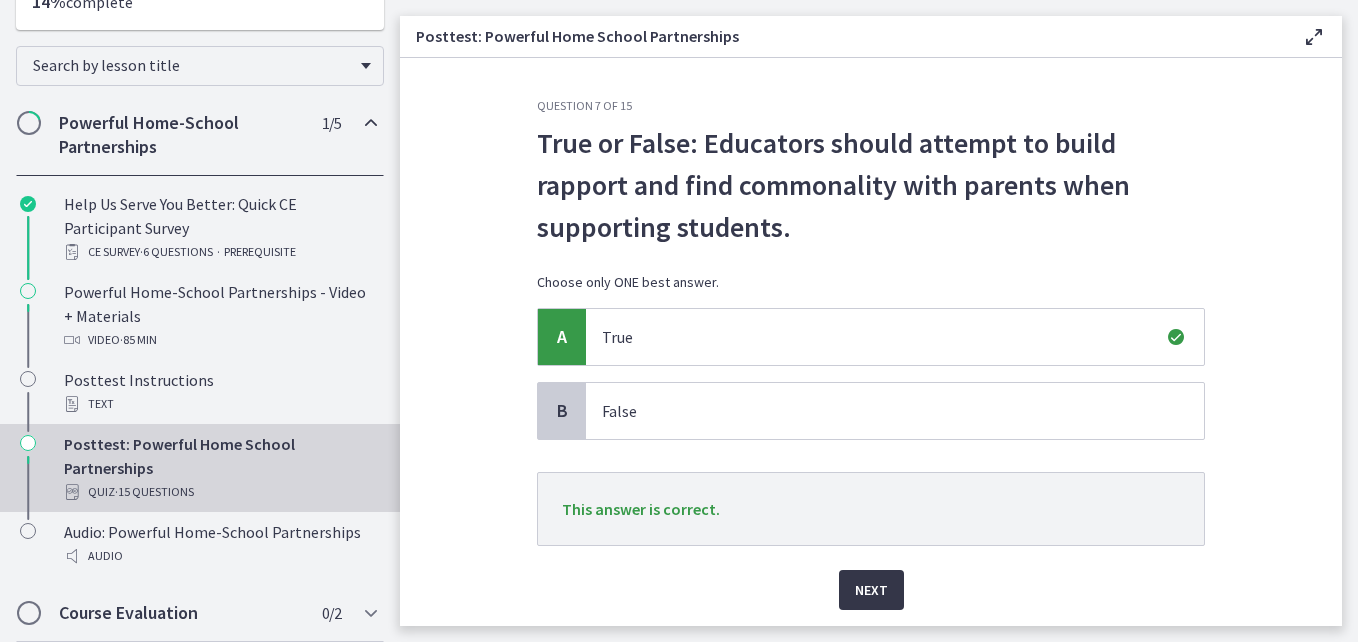 click on "Next" at bounding box center [871, 590] 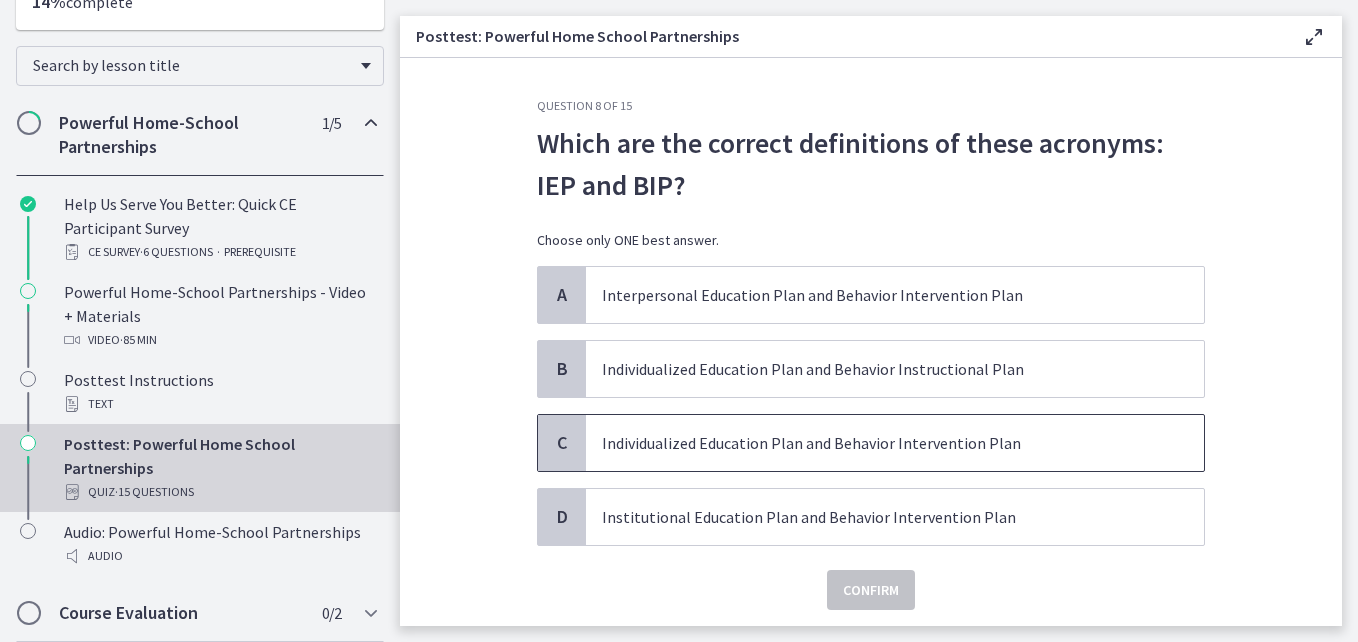 click on "Individualized Education Plan and Behavior Intervention Plan" at bounding box center (875, 443) 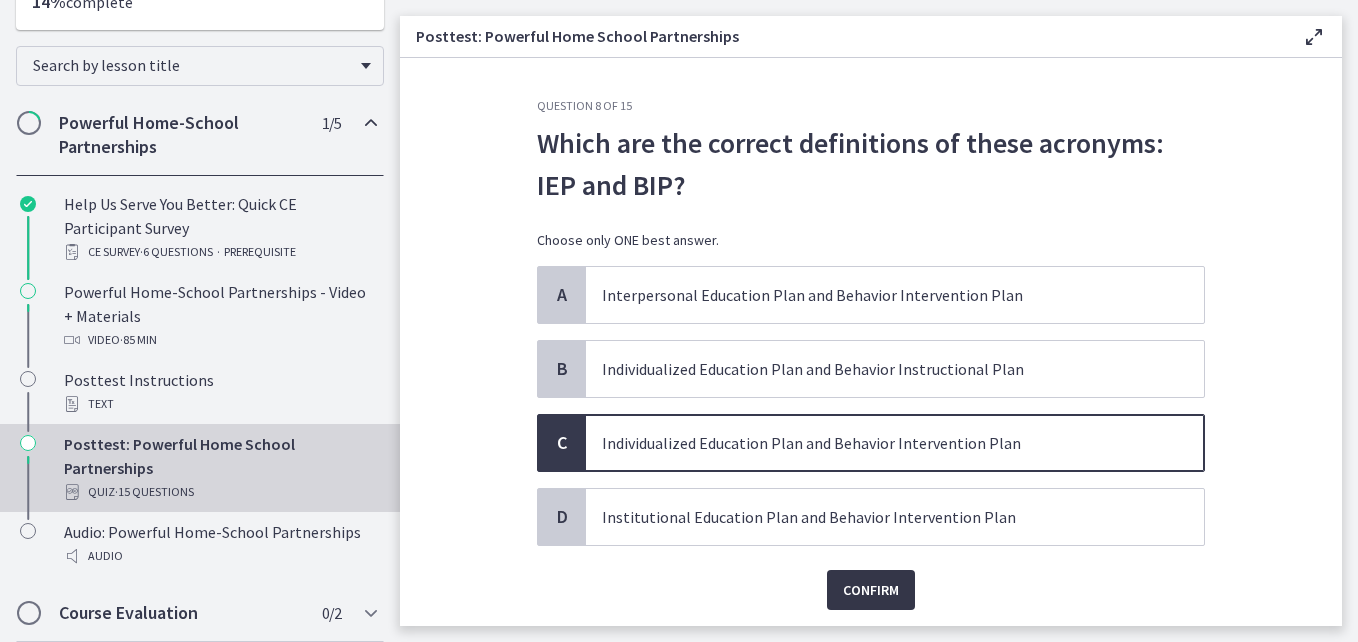 click on "Confirm" at bounding box center [871, 590] 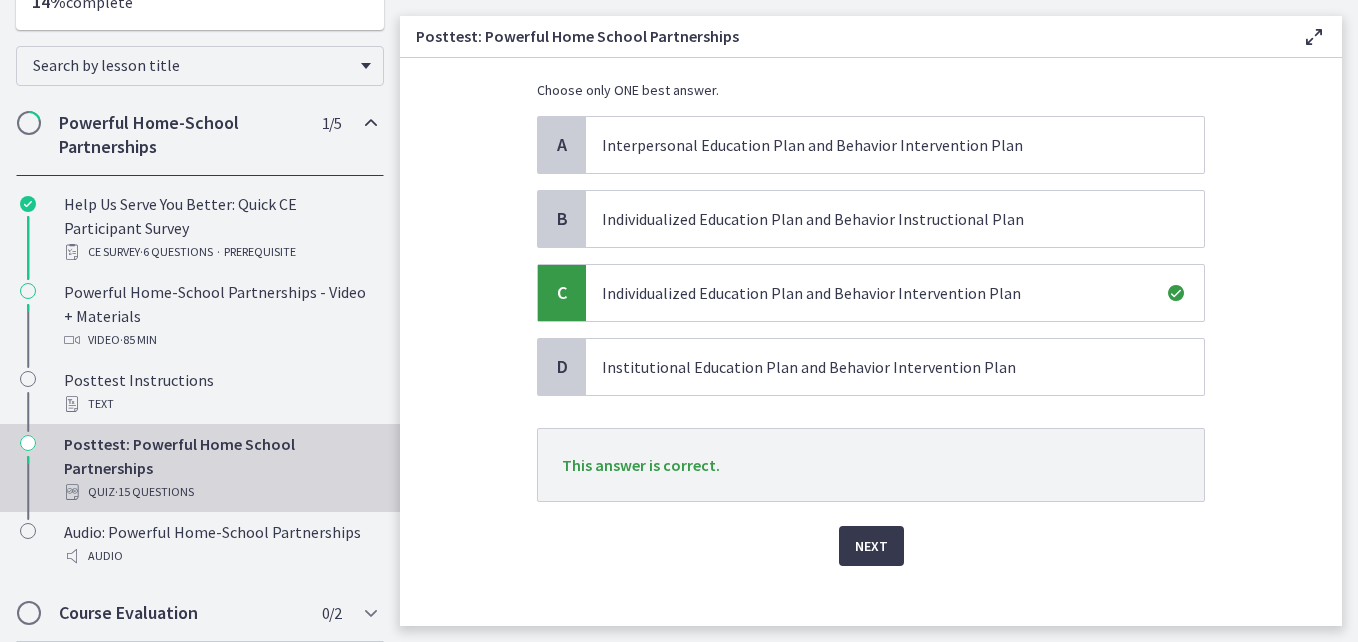 scroll, scrollTop: 154, scrollLeft: 0, axis: vertical 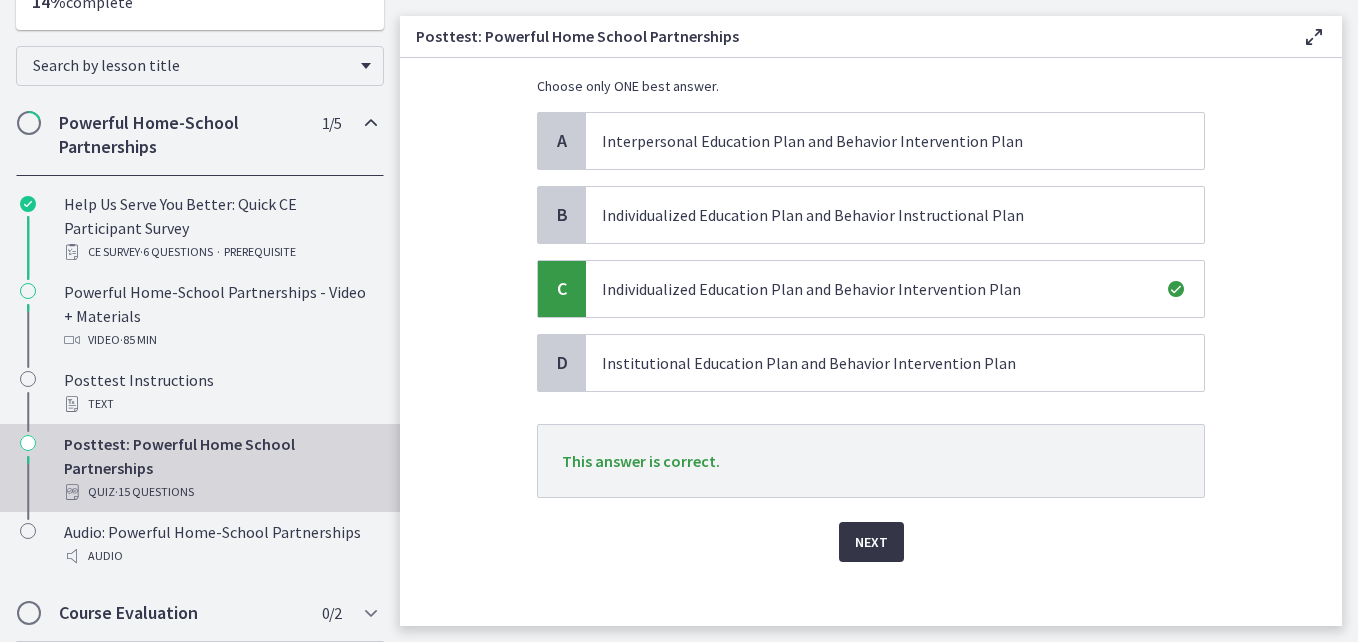 click on "Next" at bounding box center [871, 542] 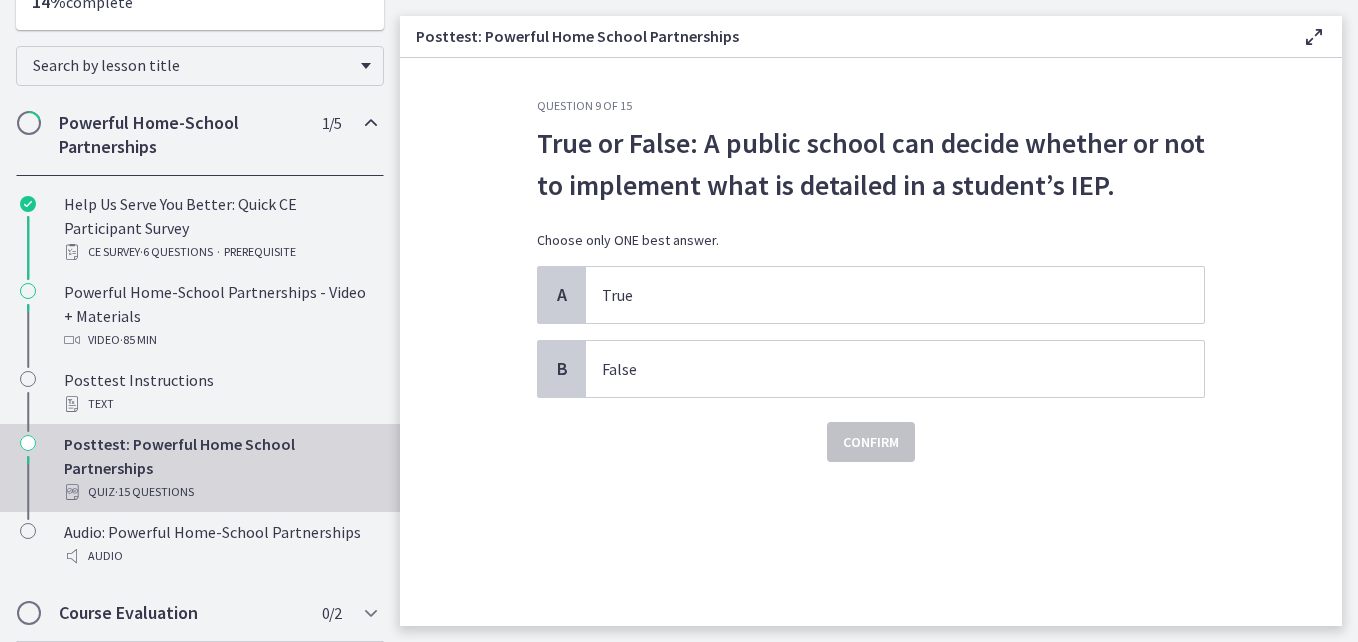 scroll, scrollTop: 0, scrollLeft: 0, axis: both 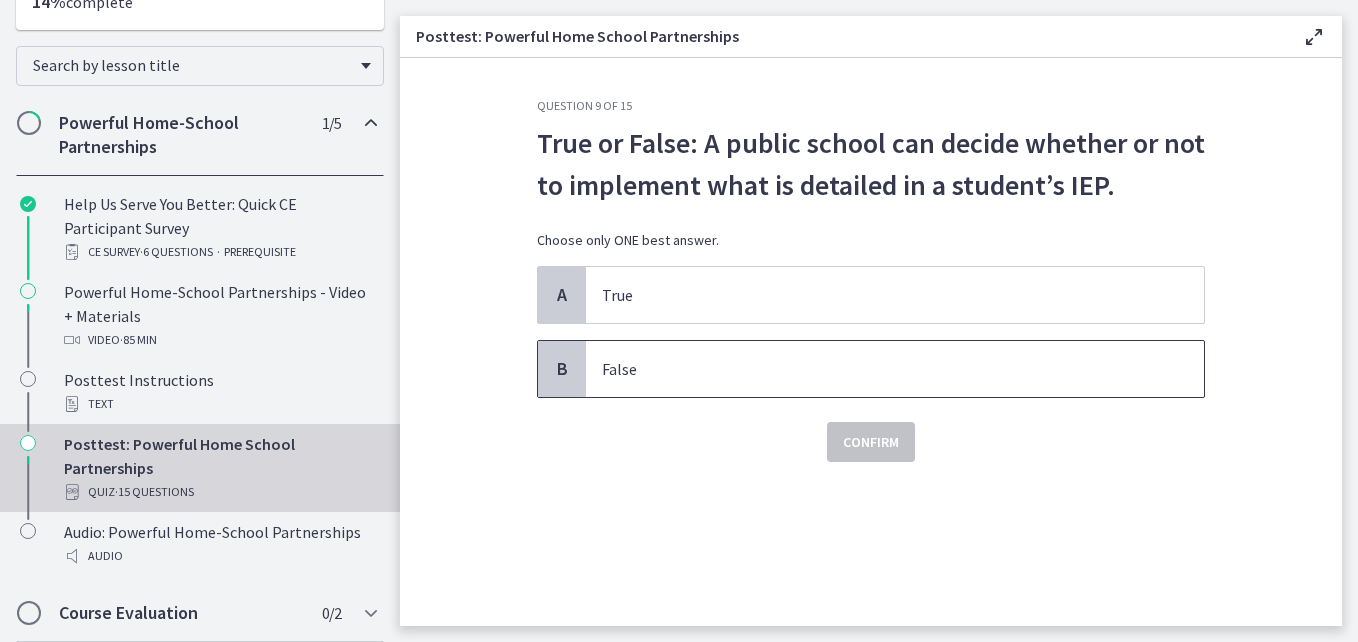 click on "False" at bounding box center (895, 369) 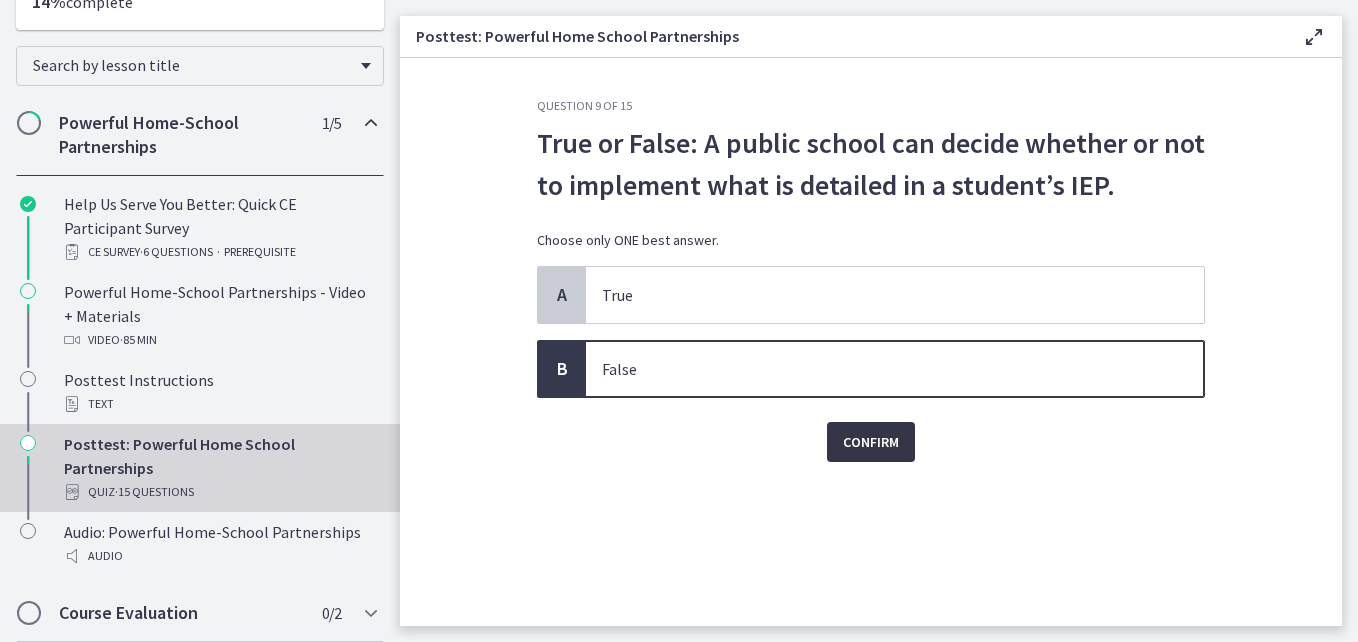 click on "Confirm" at bounding box center (871, 442) 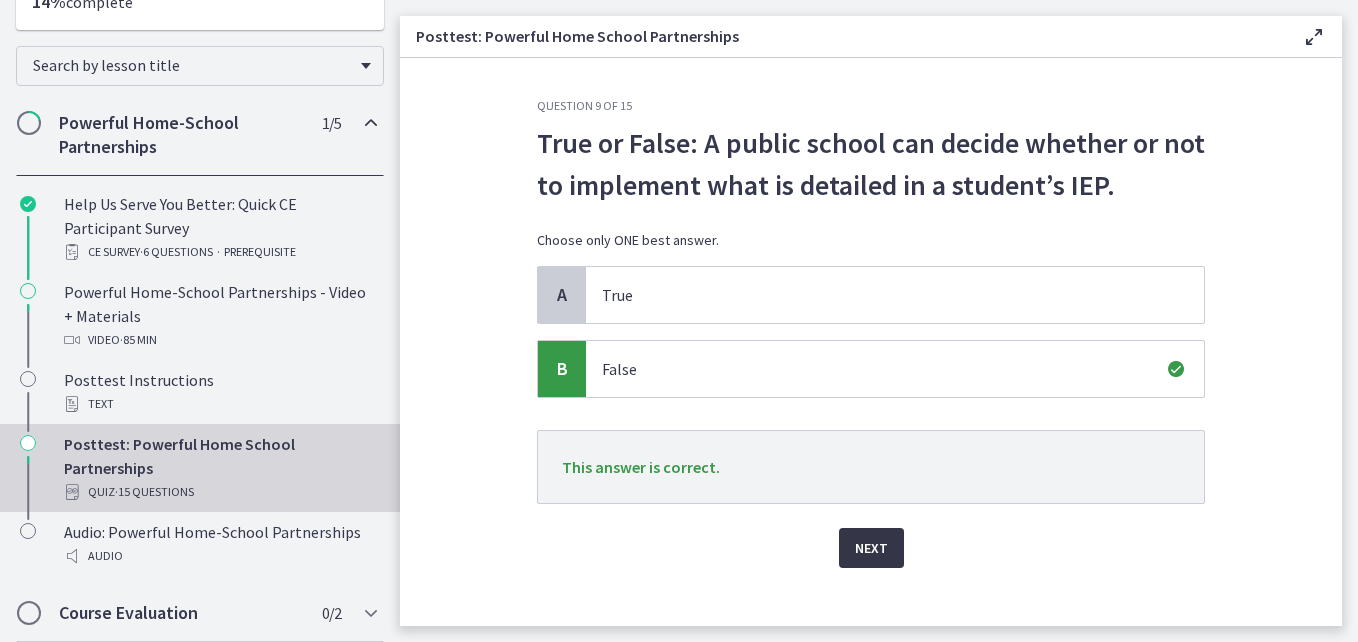click on "Next" at bounding box center [871, 548] 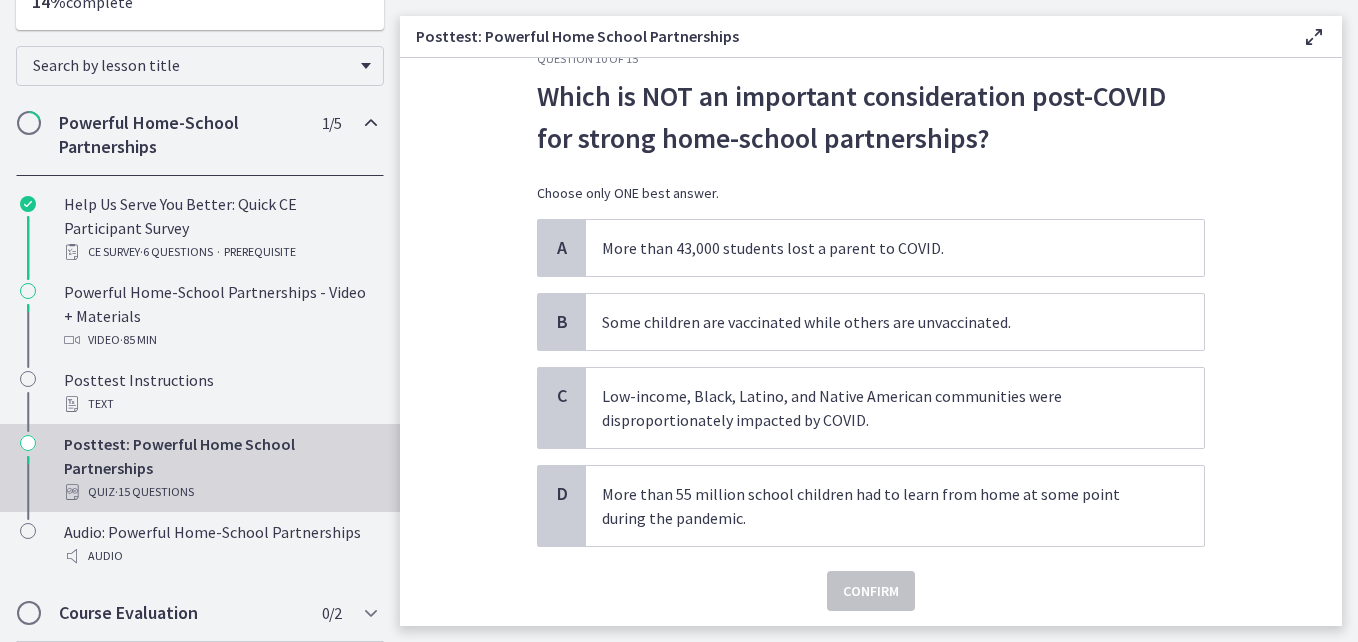 scroll, scrollTop: 48, scrollLeft: 0, axis: vertical 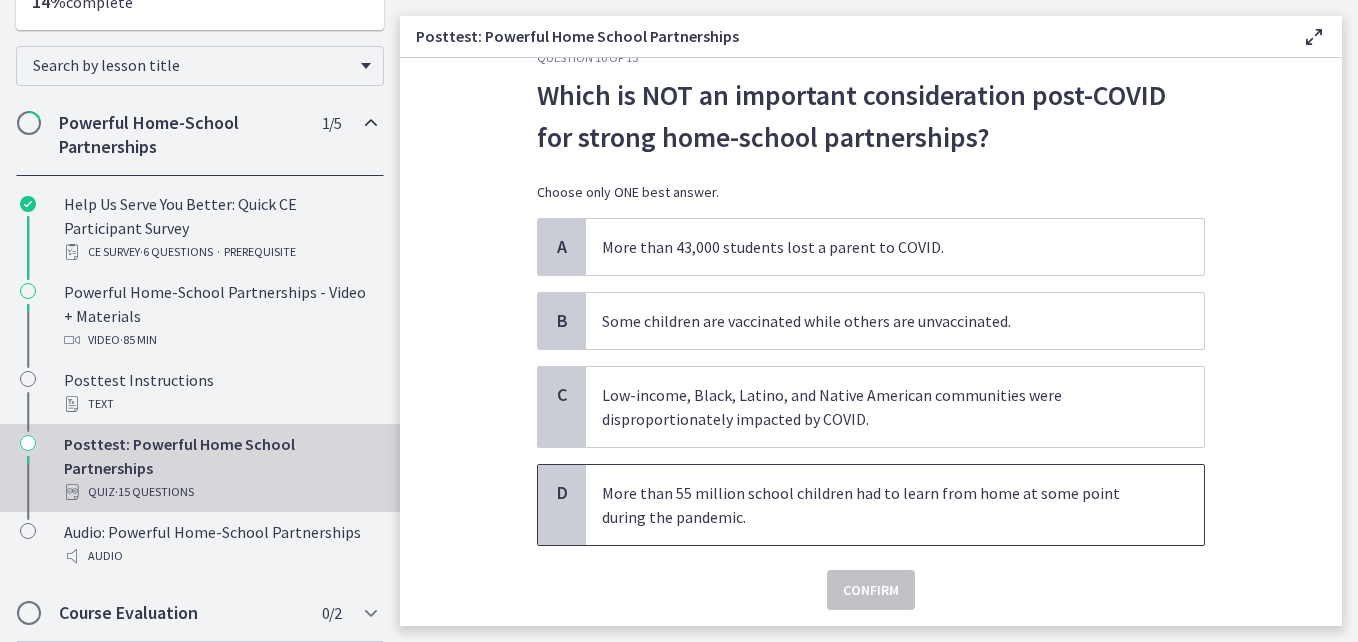 click on "More than 55 million school children had to learn from home at some point during the pandemic." at bounding box center (875, 505) 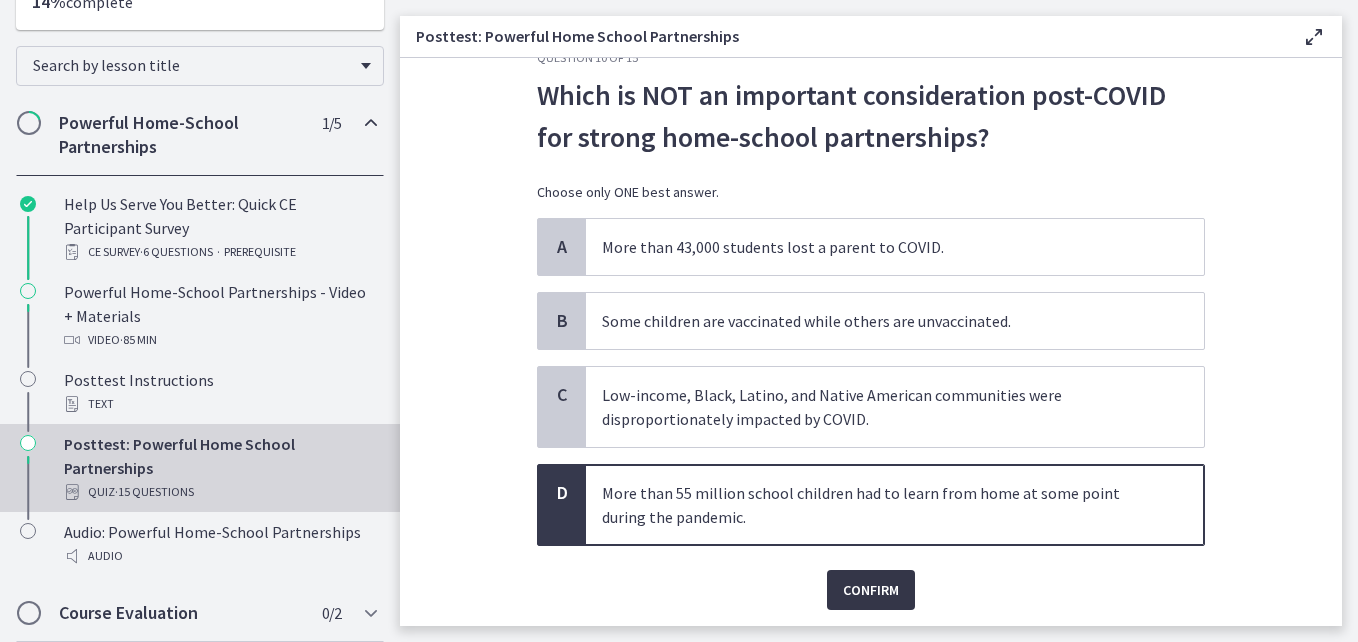click on "Confirm" at bounding box center (871, 590) 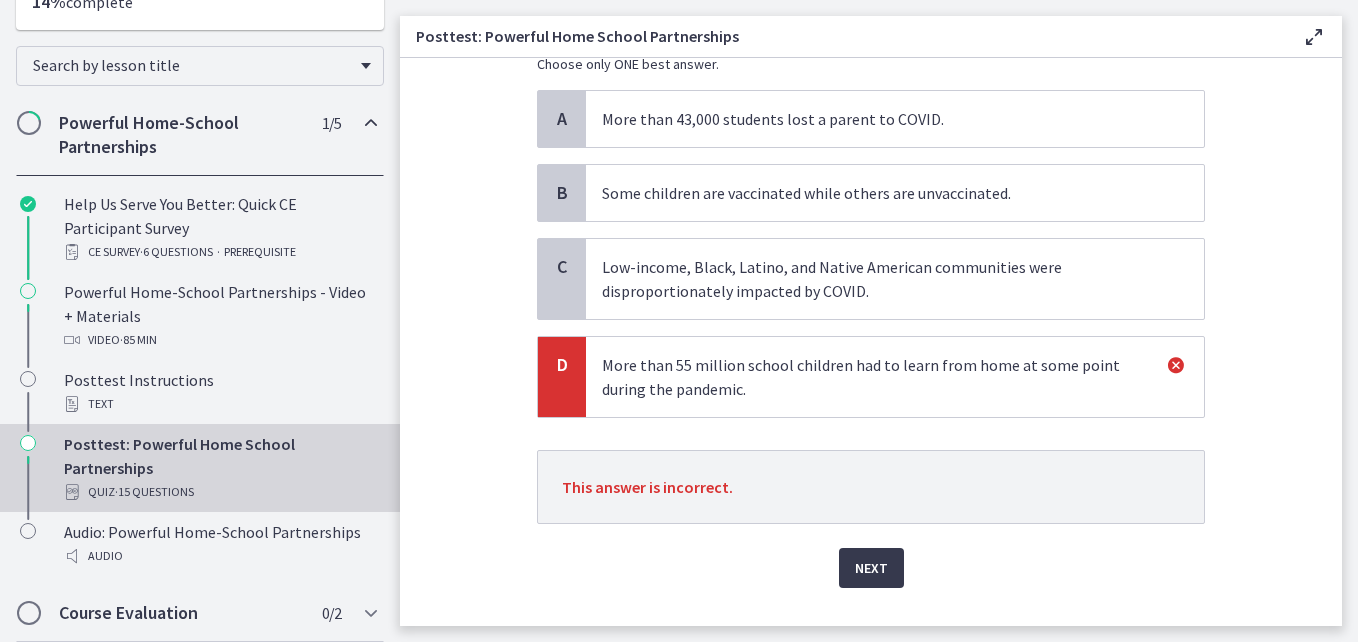 scroll, scrollTop: 185, scrollLeft: 0, axis: vertical 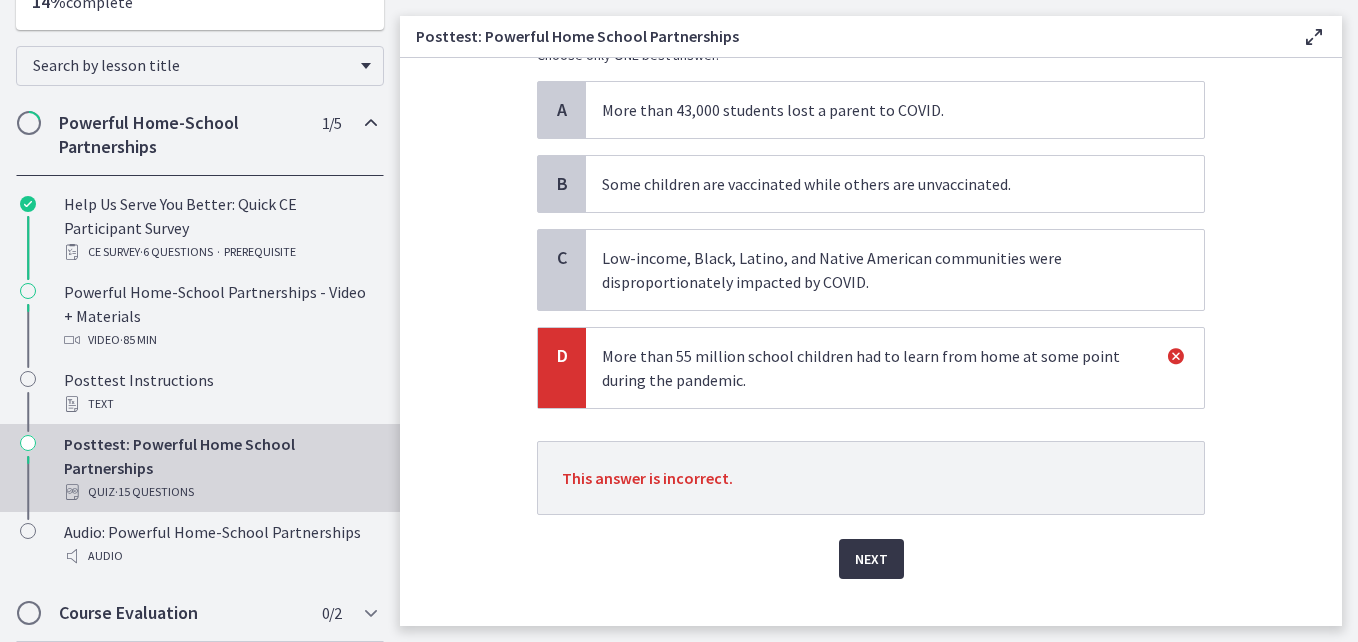 click on "Next" at bounding box center [871, 559] 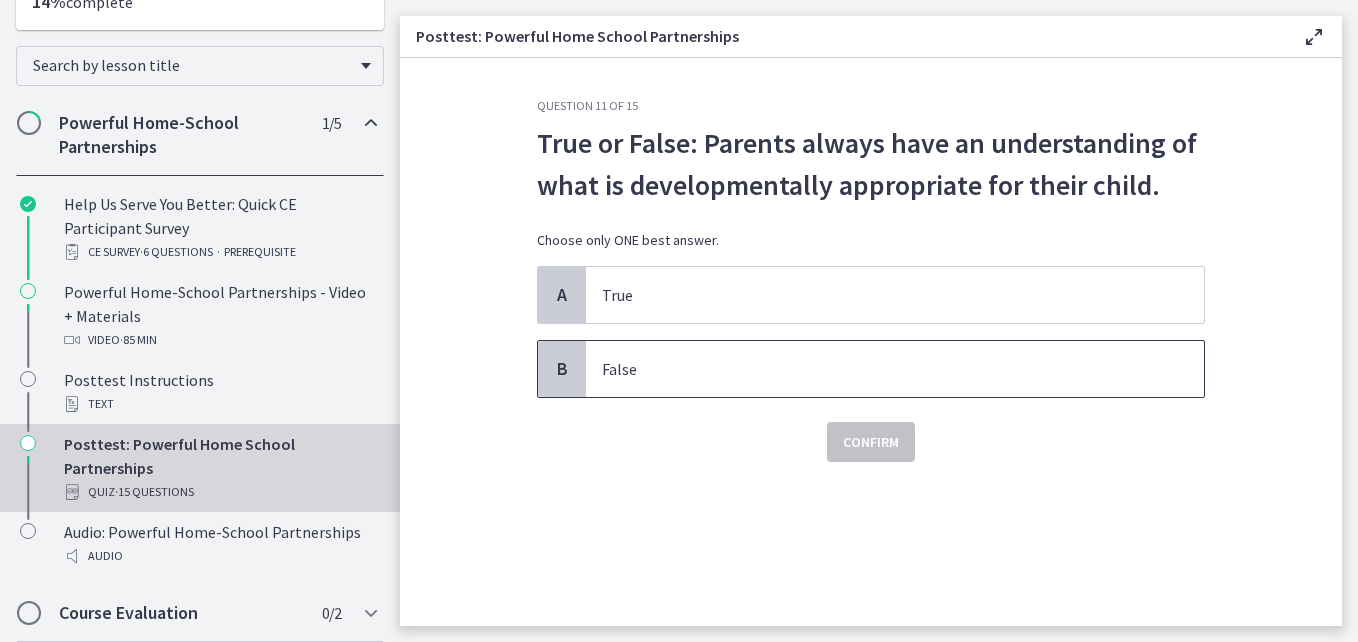 click on "False" at bounding box center [875, 369] 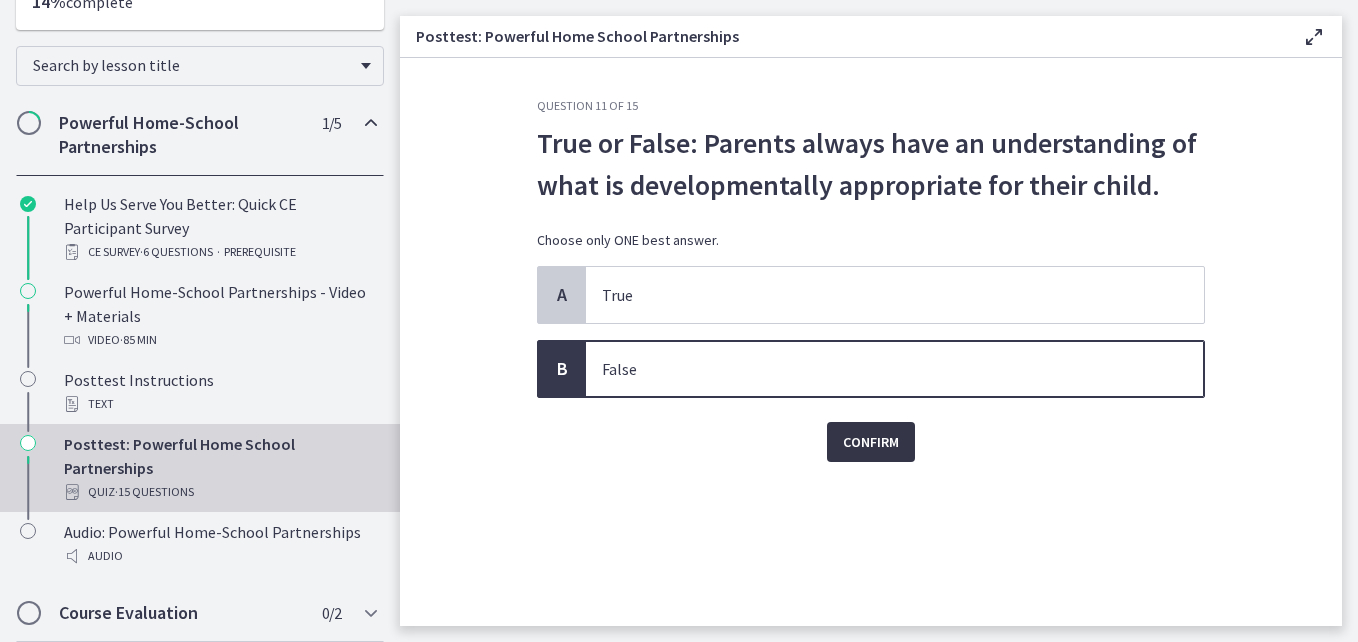 click on "Confirm" at bounding box center [871, 442] 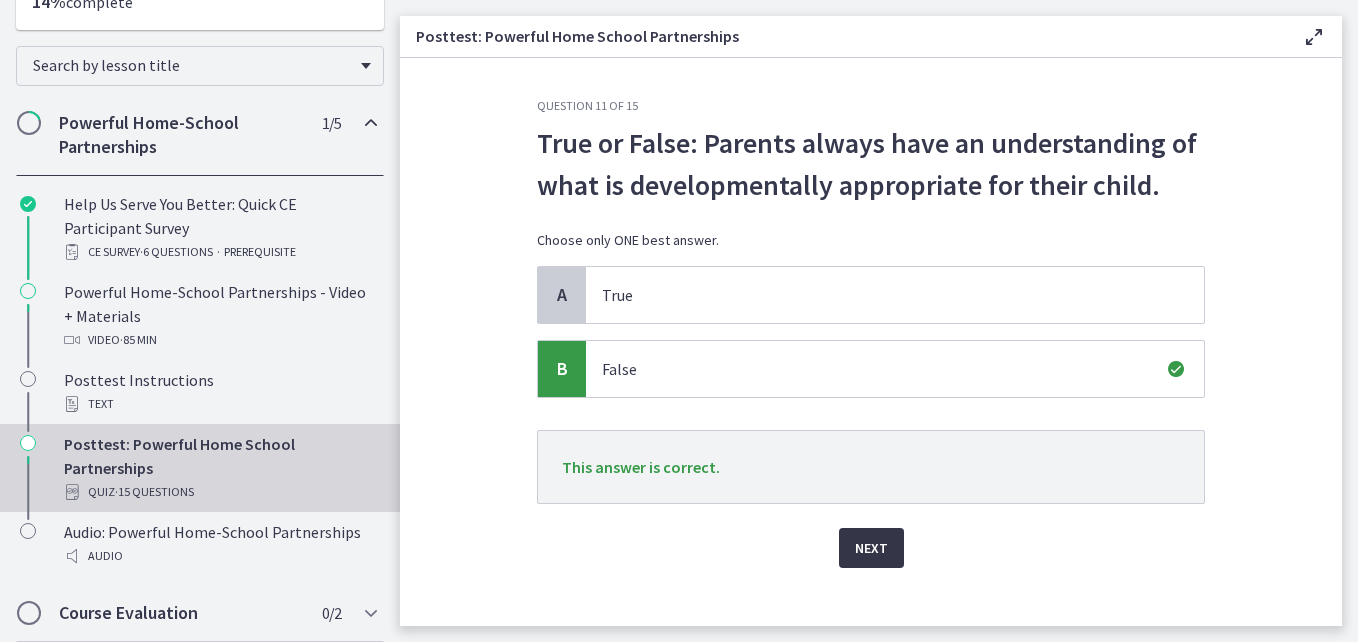 click on "Next" at bounding box center (871, 548) 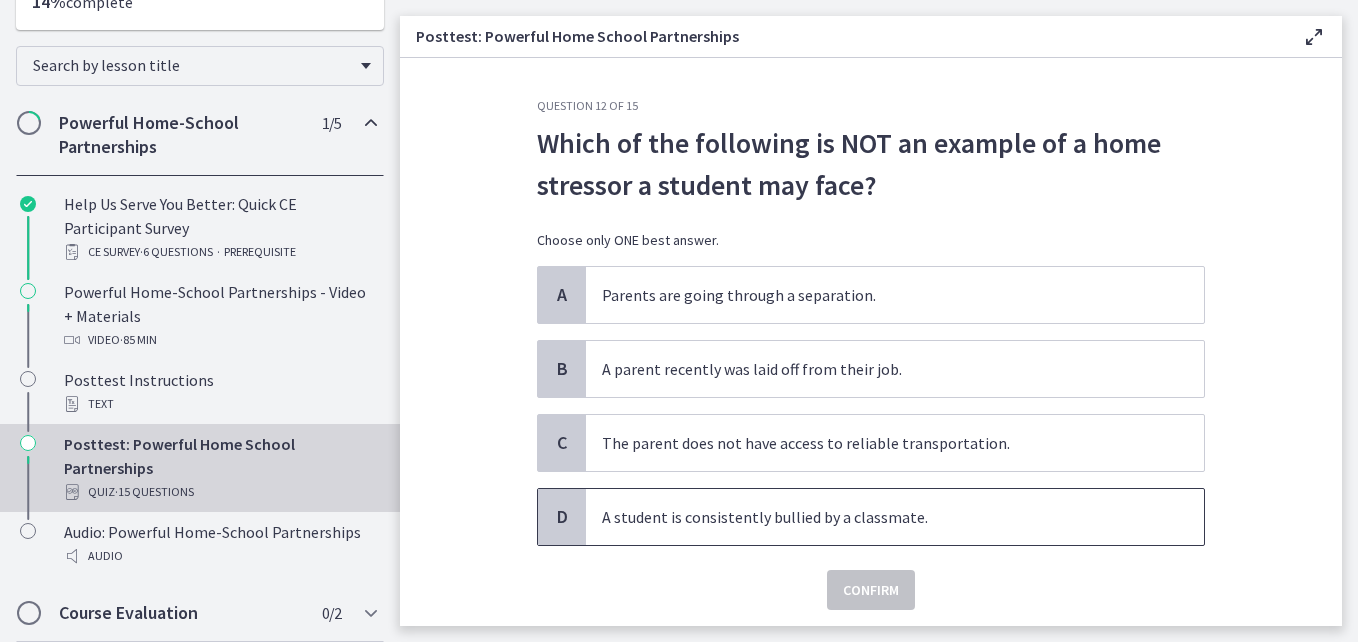 click on "A student is consistently bullied by a classmate." at bounding box center [875, 517] 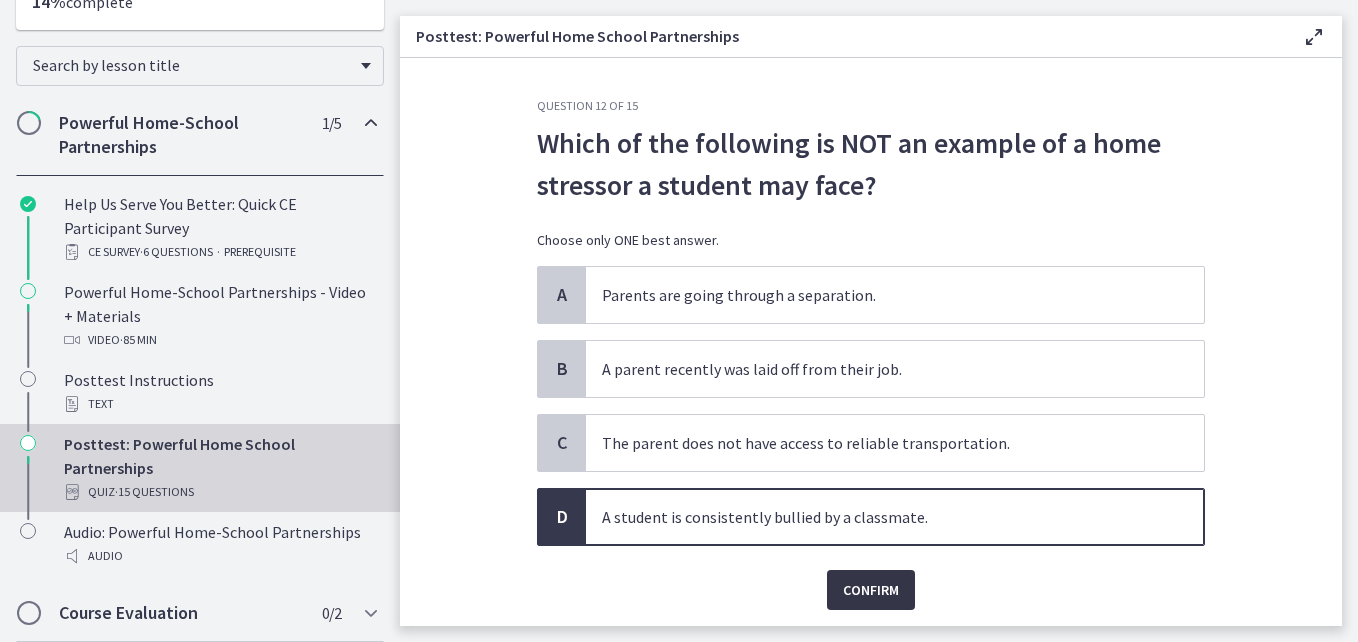 click on "Confirm" at bounding box center [871, 590] 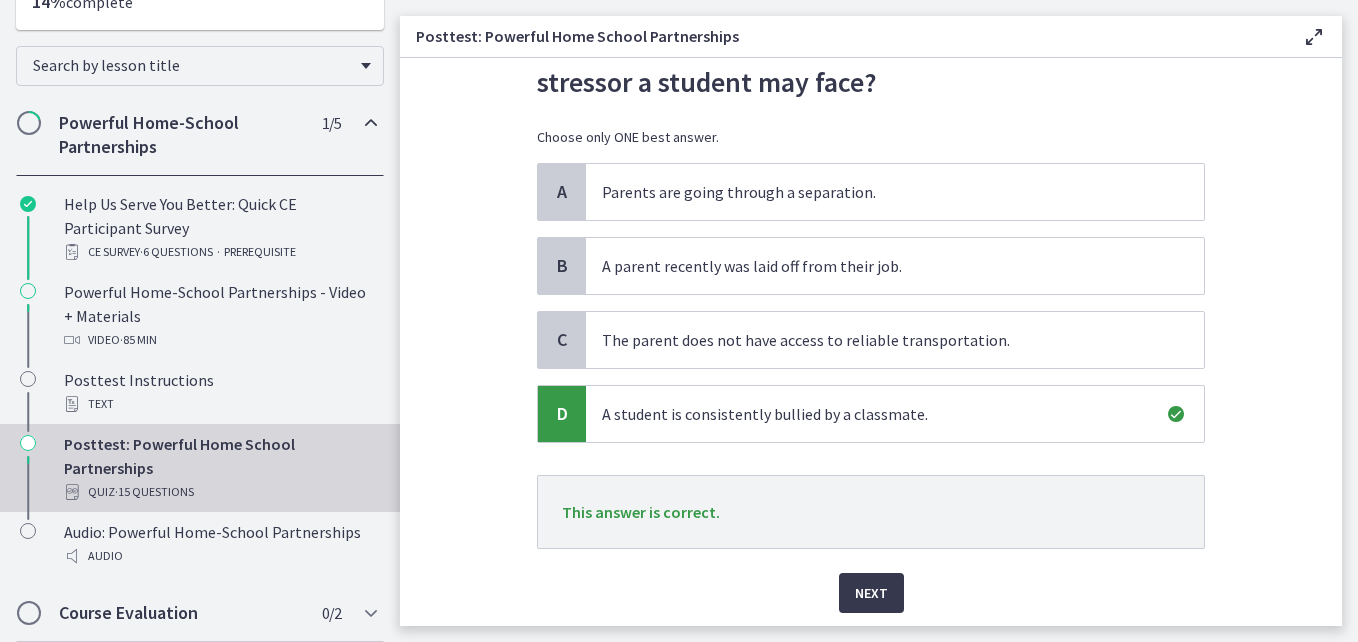 scroll, scrollTop: 170, scrollLeft: 0, axis: vertical 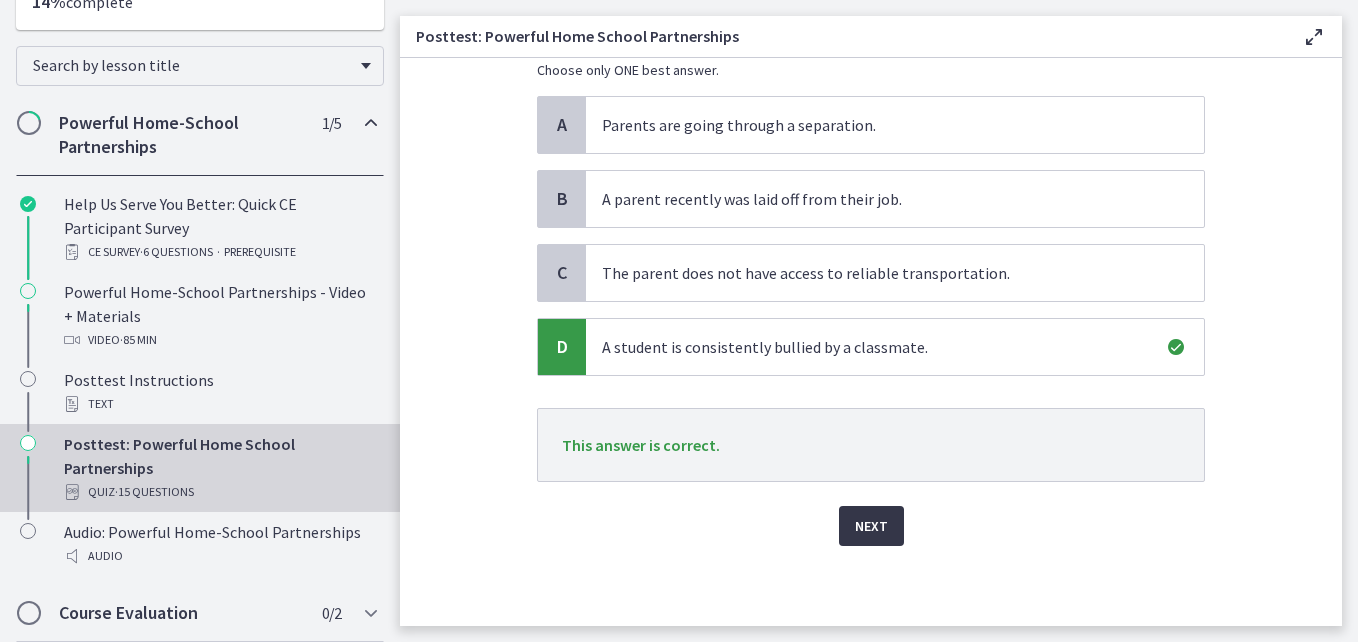 click on "Next" at bounding box center [871, 526] 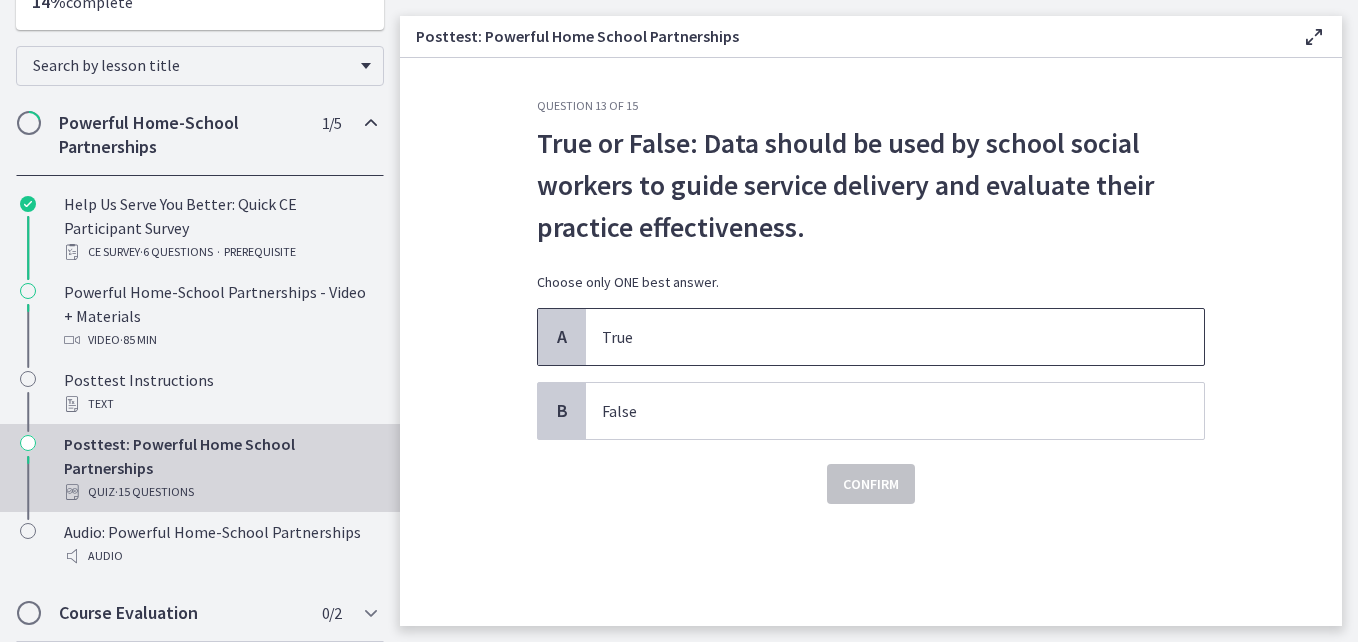 click on "True" at bounding box center (875, 337) 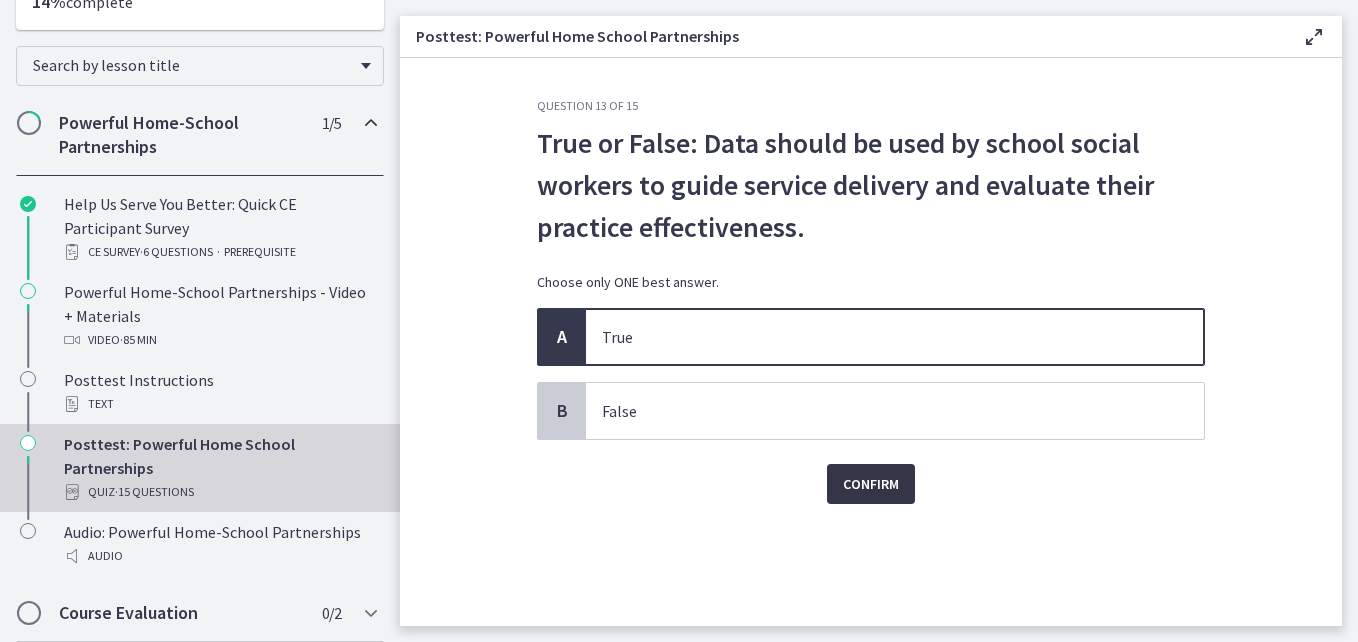 click on "Confirm" at bounding box center (871, 484) 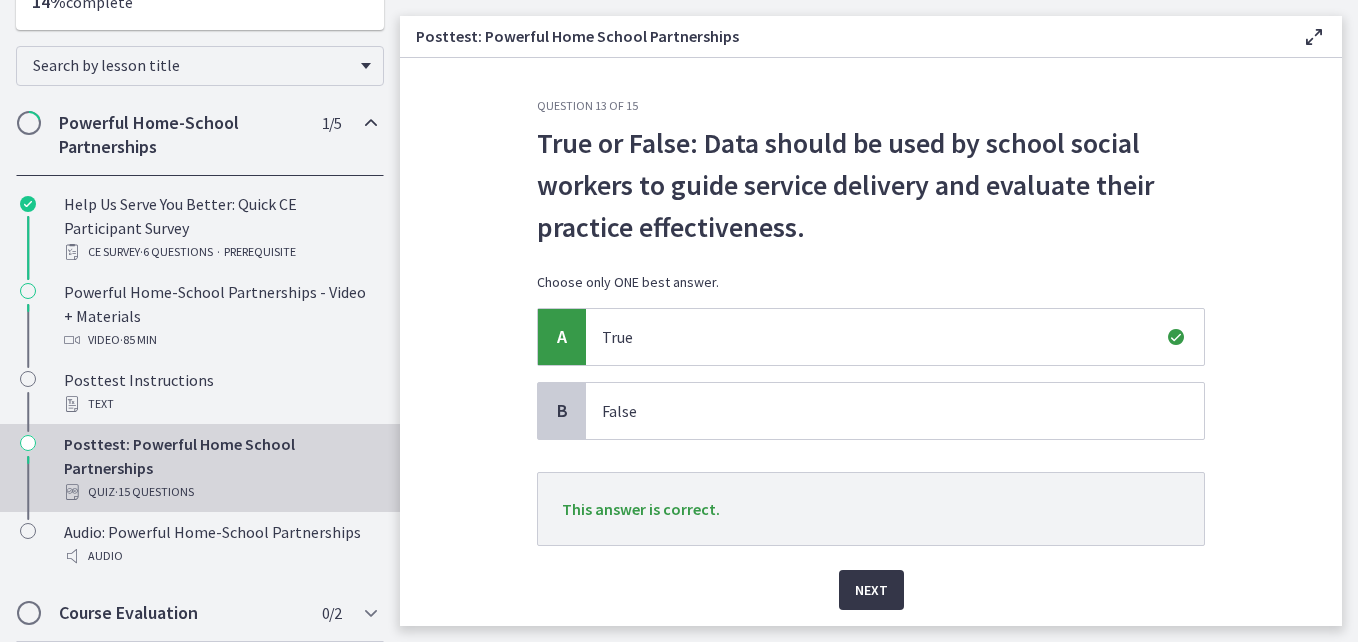 click on "Next" at bounding box center (871, 590) 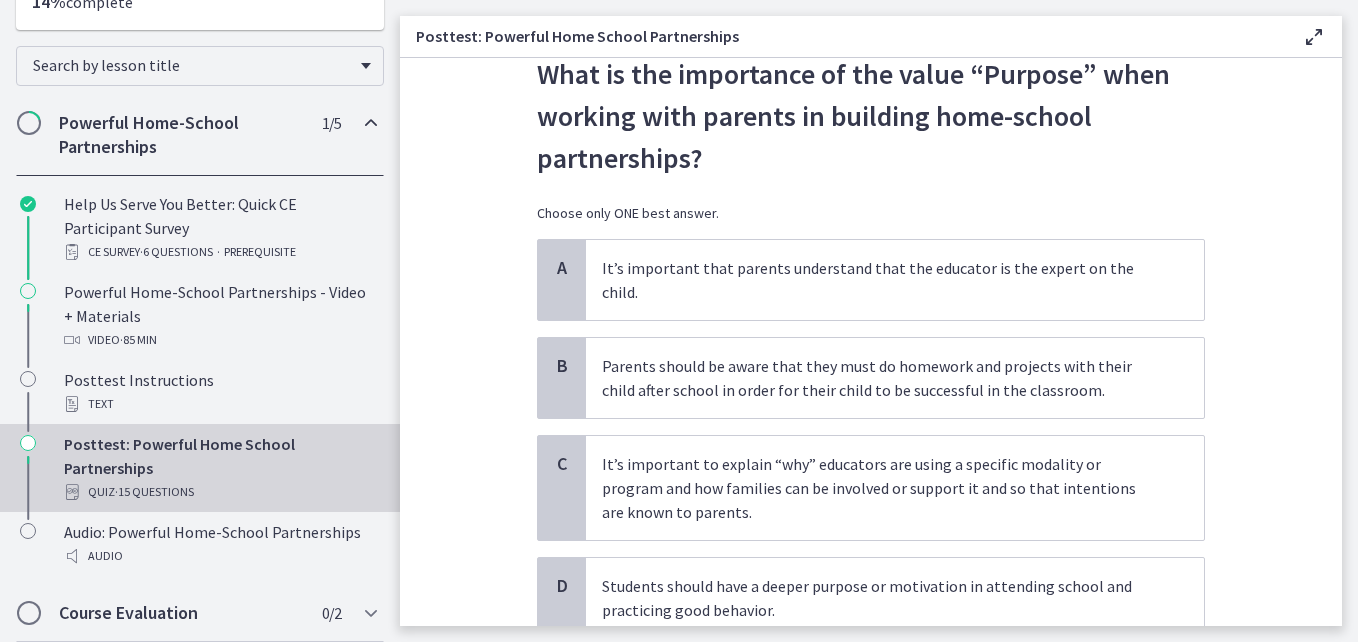 scroll, scrollTop: 68, scrollLeft: 0, axis: vertical 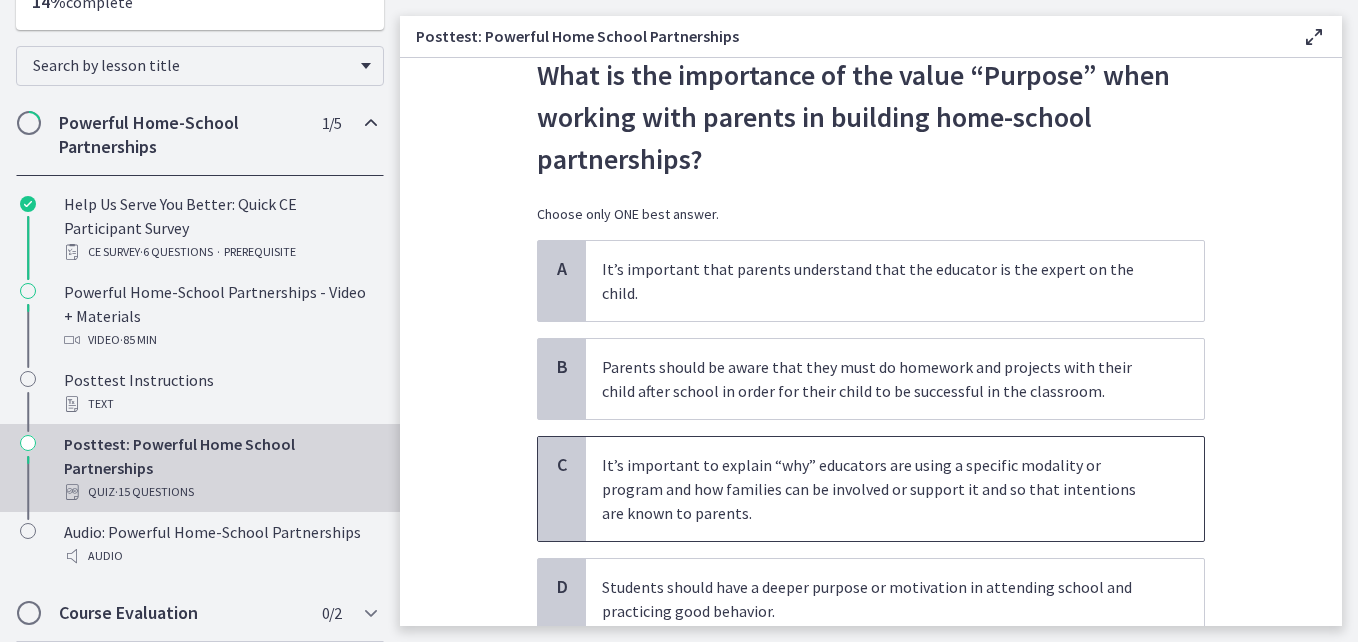click on "It’s important to explain “why” educators are using a specific modality or program and how families can be involved or support it and so that intentions are known to parents." at bounding box center [875, 489] 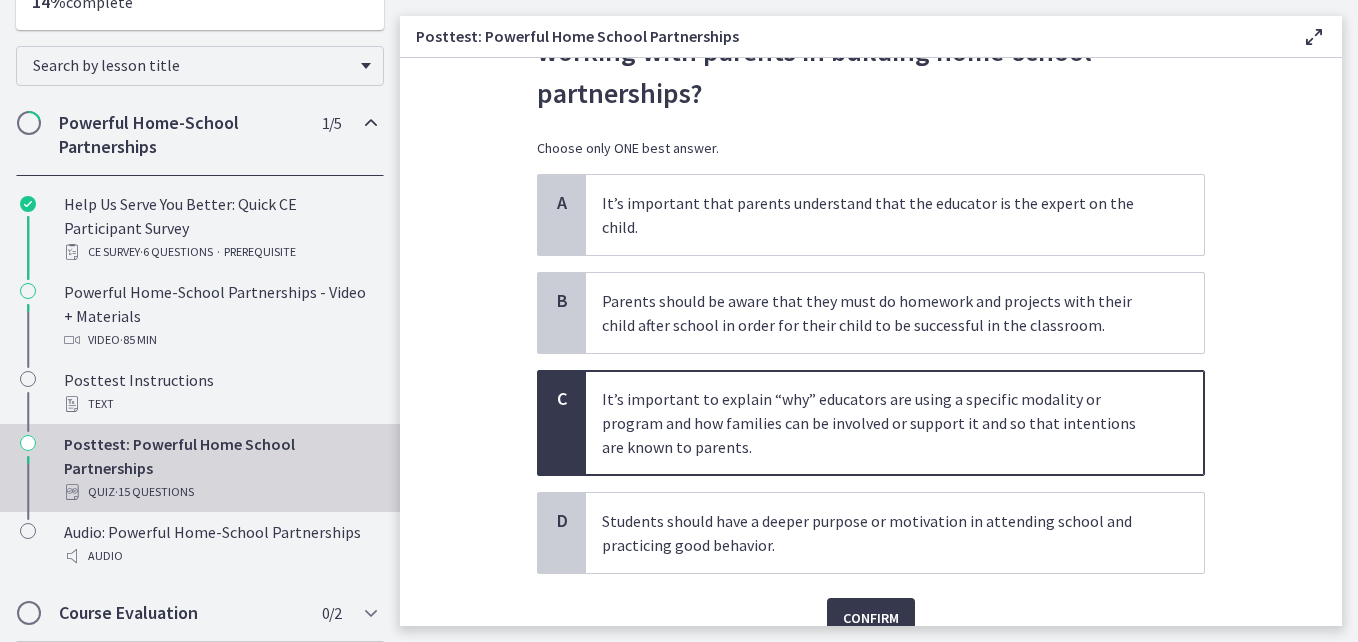 scroll, scrollTop: 137, scrollLeft: 0, axis: vertical 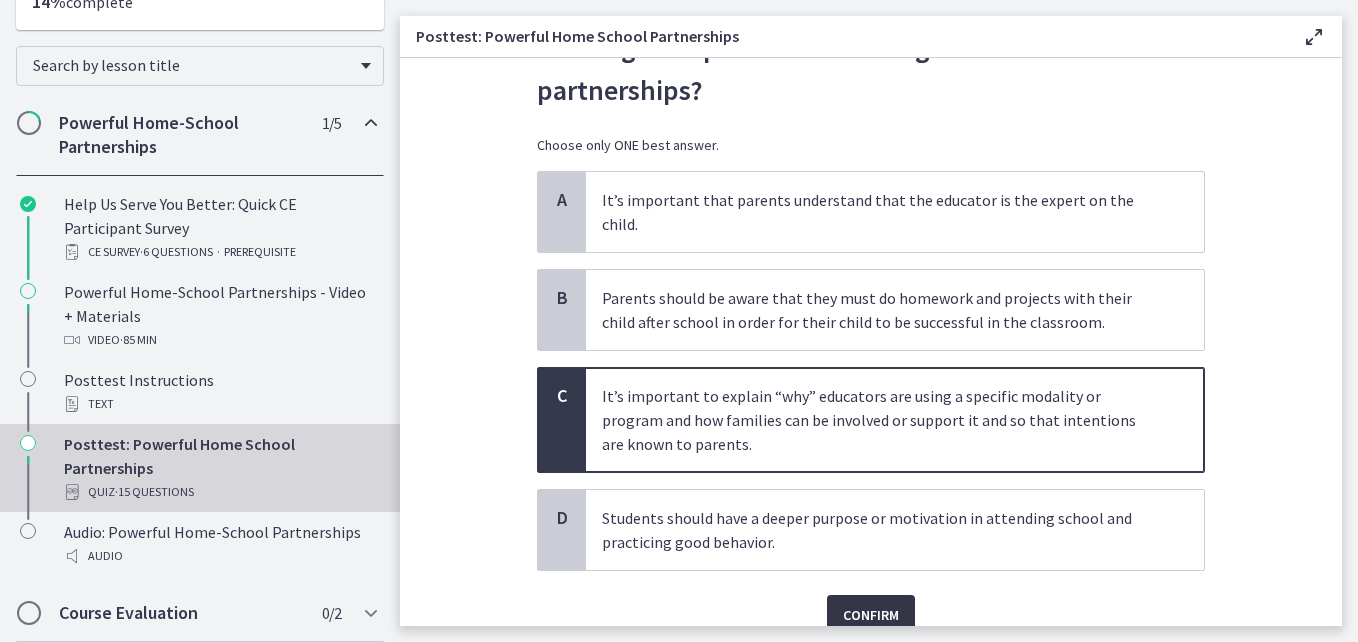 click on "Confirm" at bounding box center [871, 615] 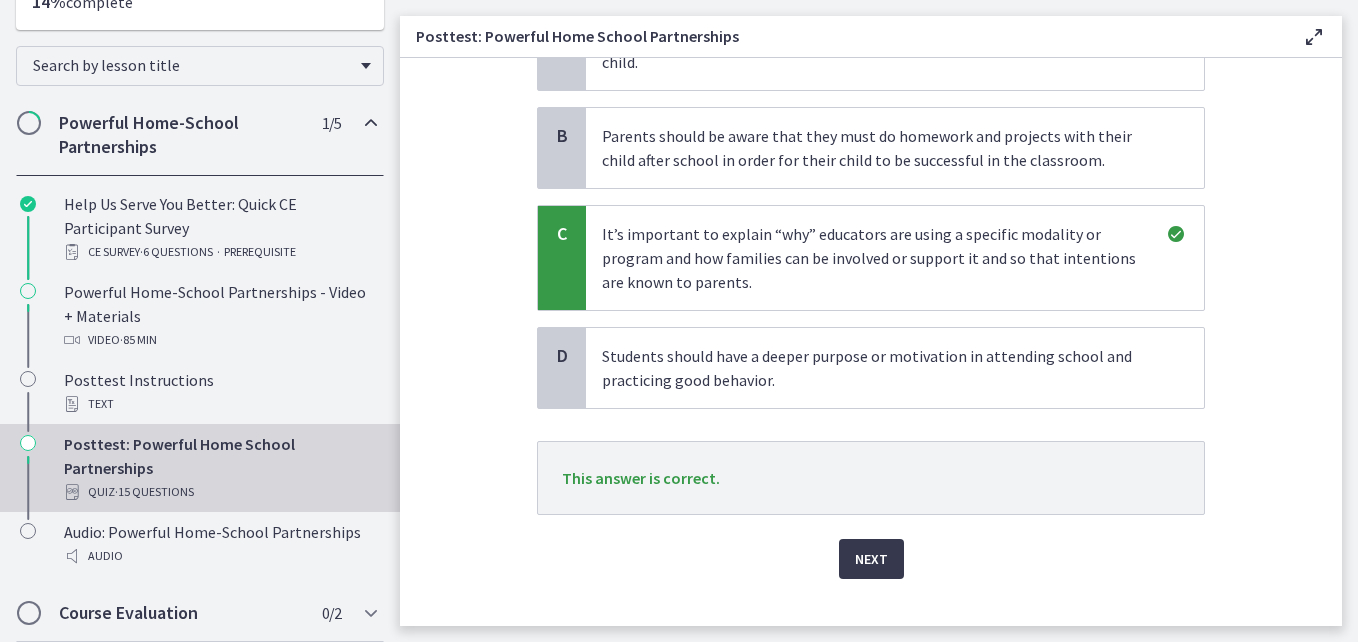 scroll, scrollTop: 308, scrollLeft: 0, axis: vertical 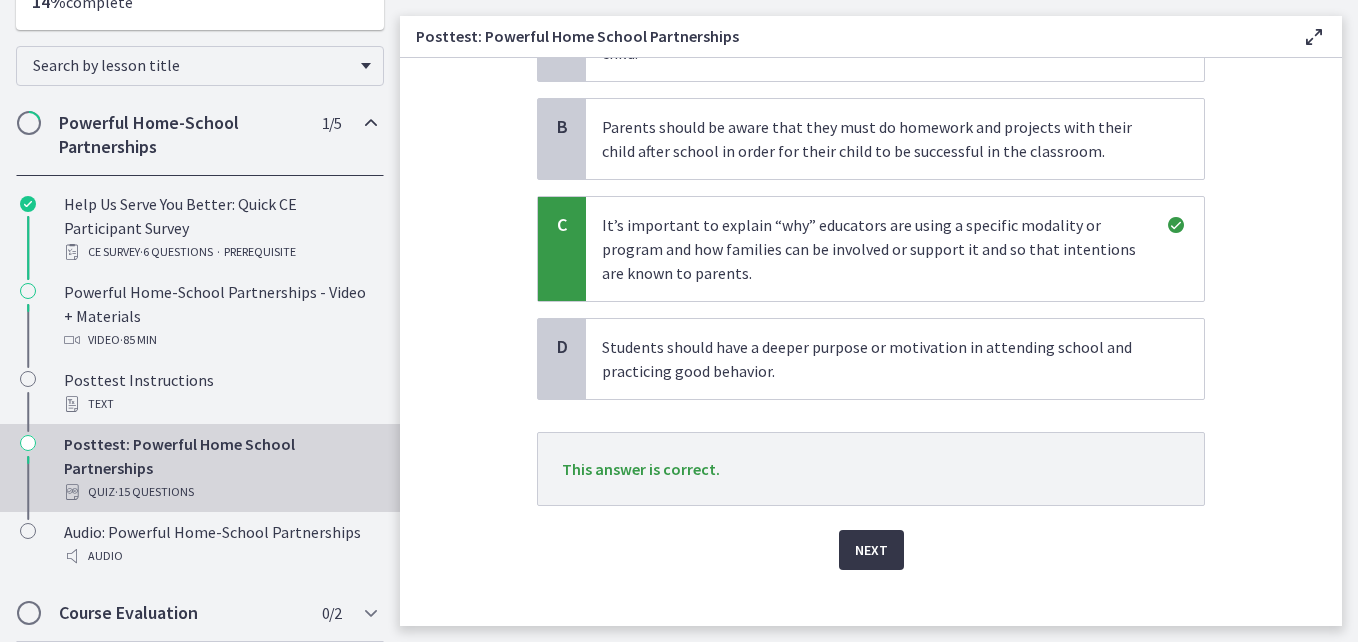 click on "Next" at bounding box center [871, 550] 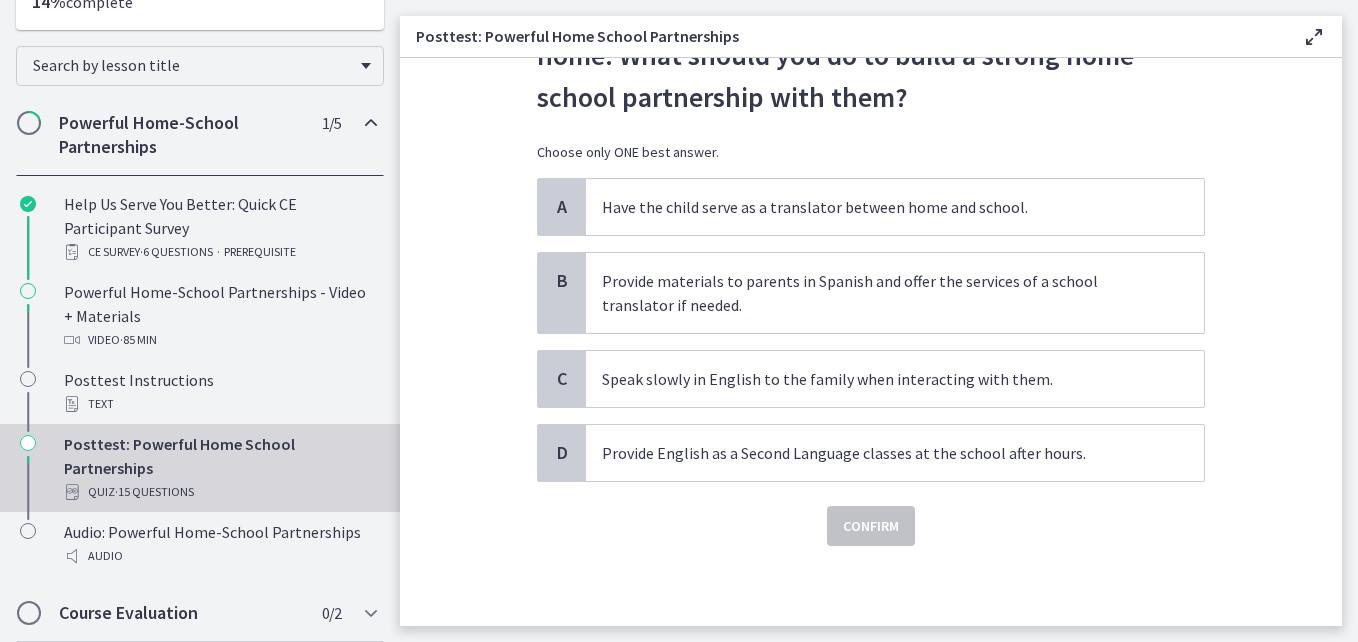 scroll, scrollTop: 0, scrollLeft: 0, axis: both 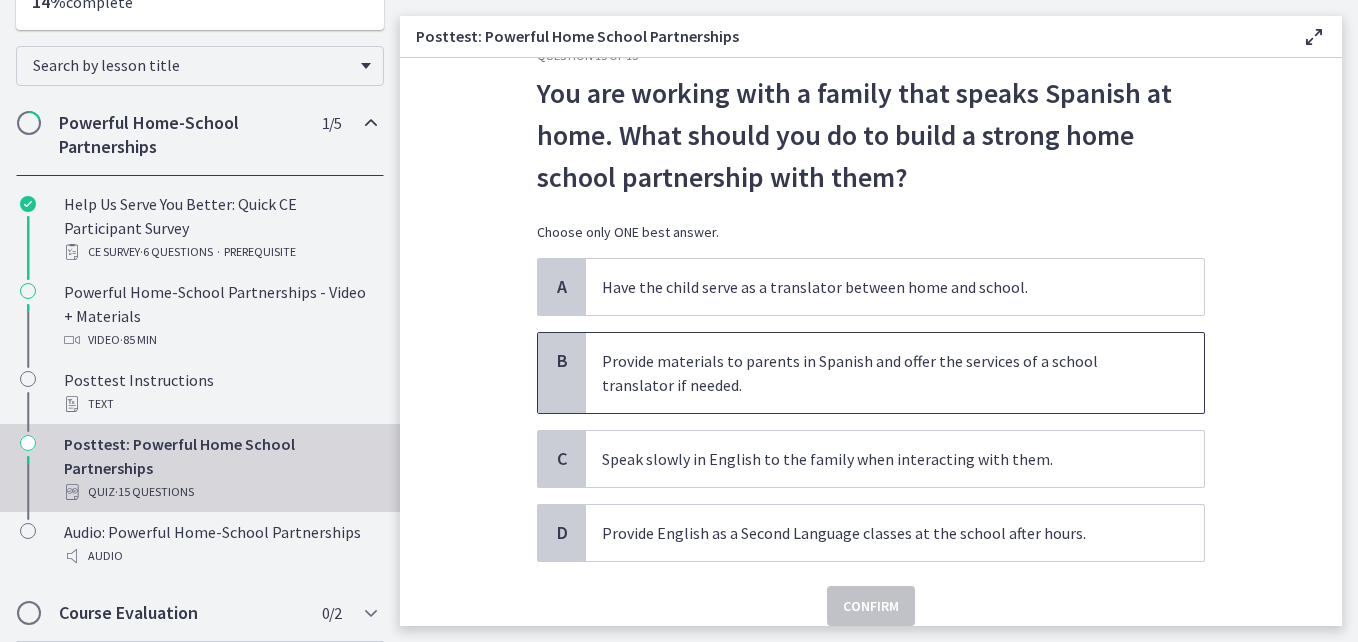 click on "Provide materials to parents in Spanish and offer the services of a school translator if needed." at bounding box center (875, 373) 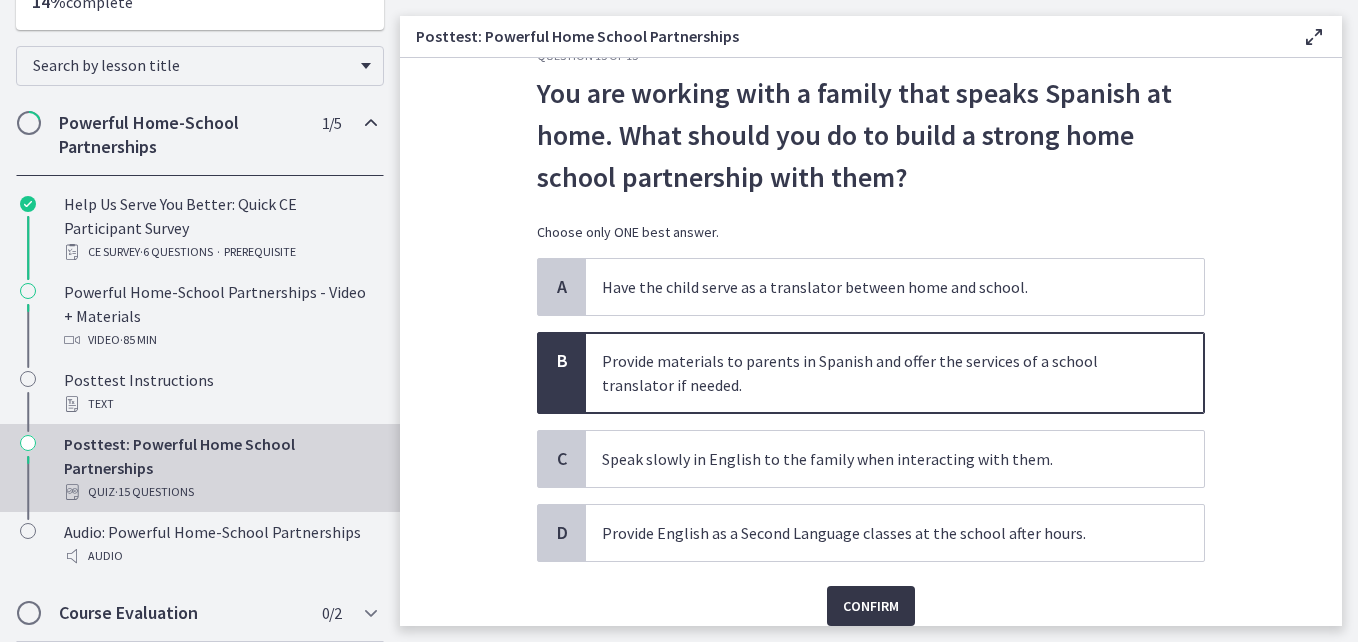 click on "Confirm" at bounding box center (871, 606) 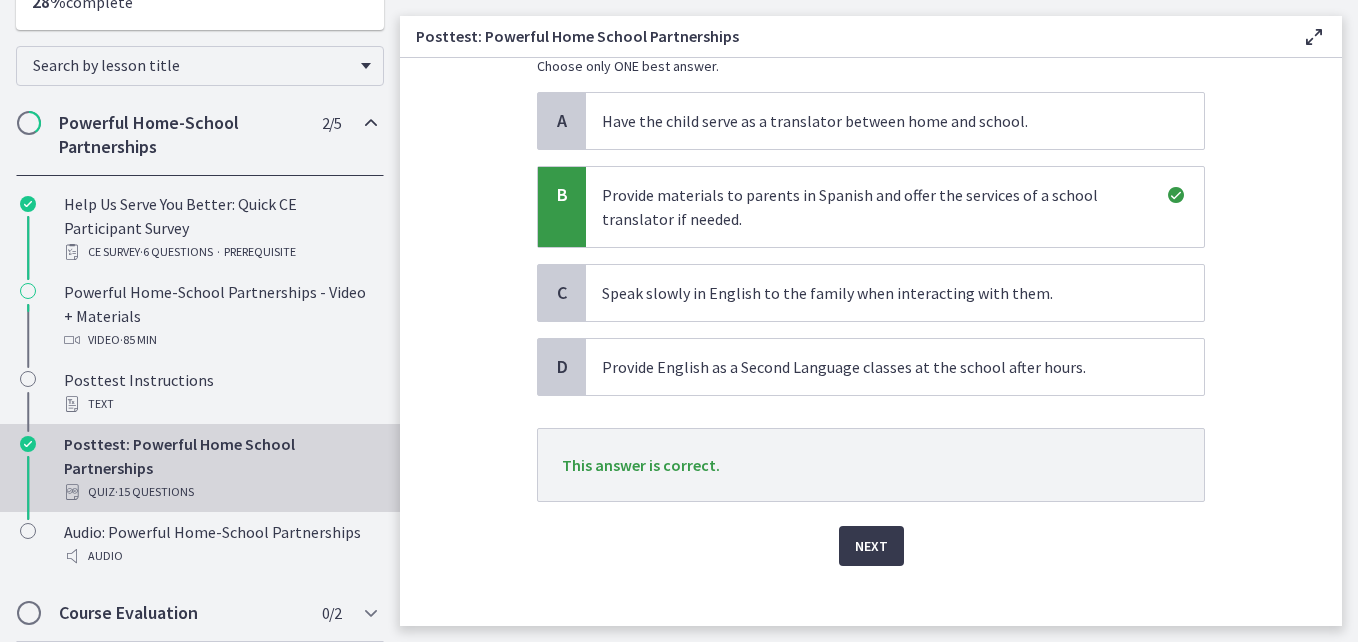 scroll, scrollTop: 236, scrollLeft: 0, axis: vertical 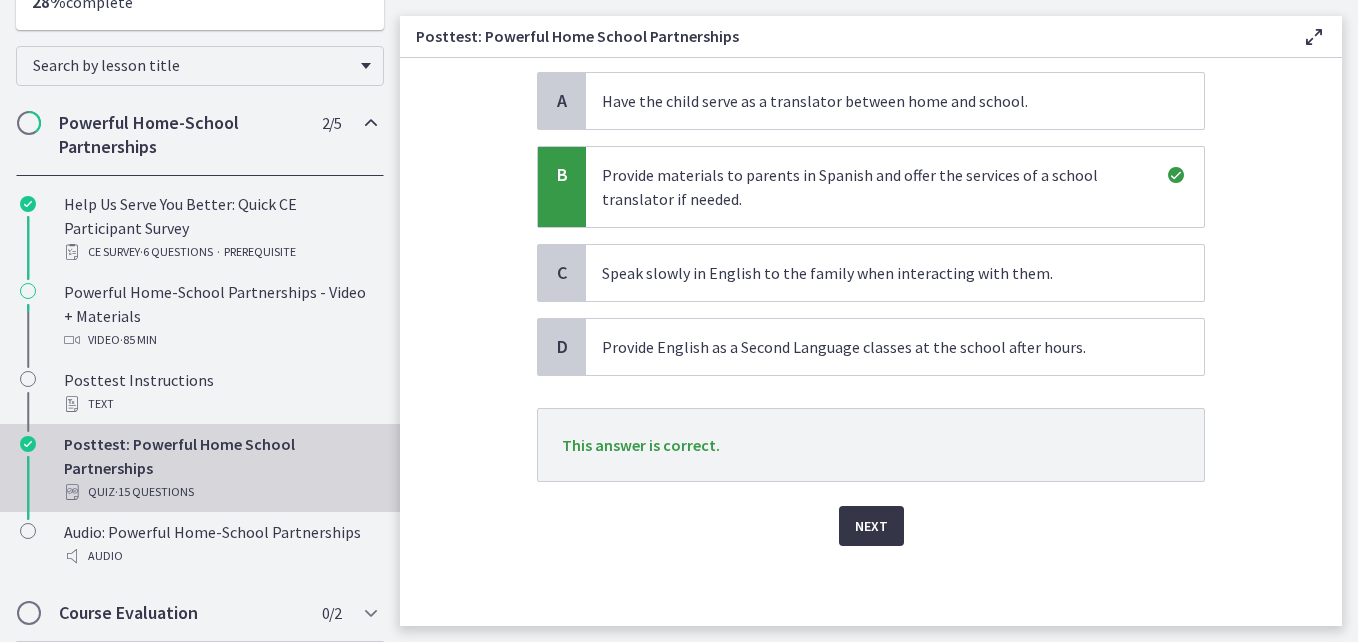 click on "Next" at bounding box center (871, 526) 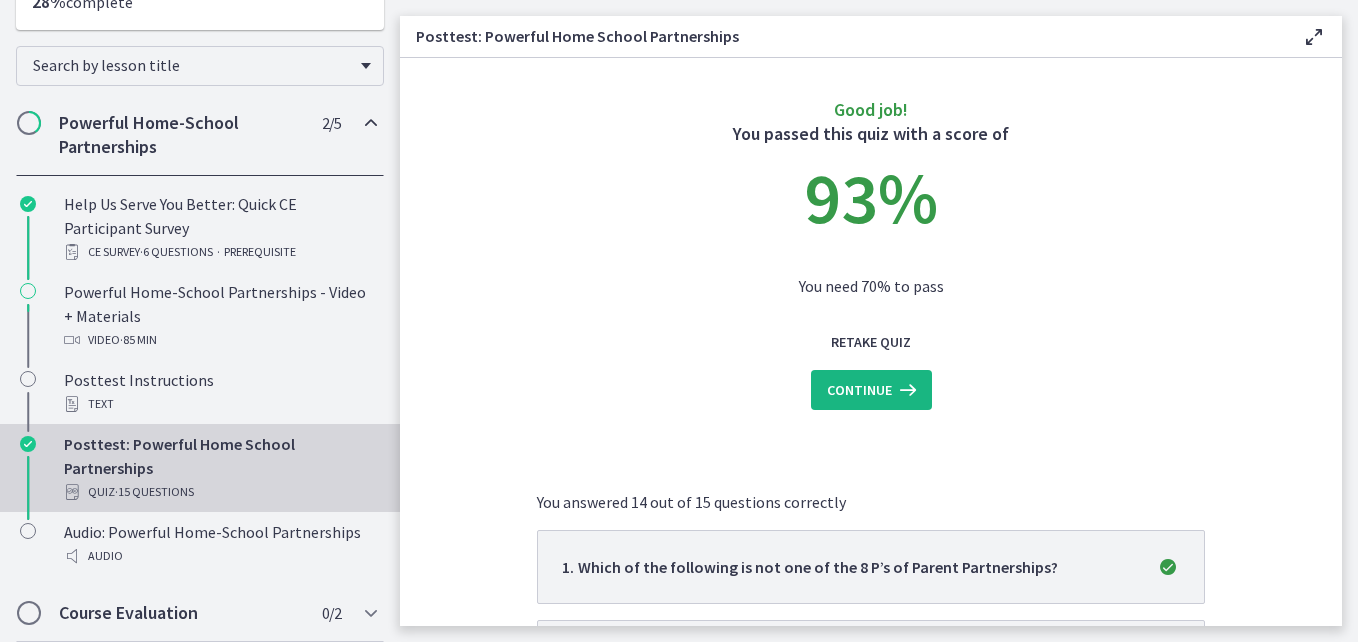 click on "Continue" at bounding box center [859, 390] 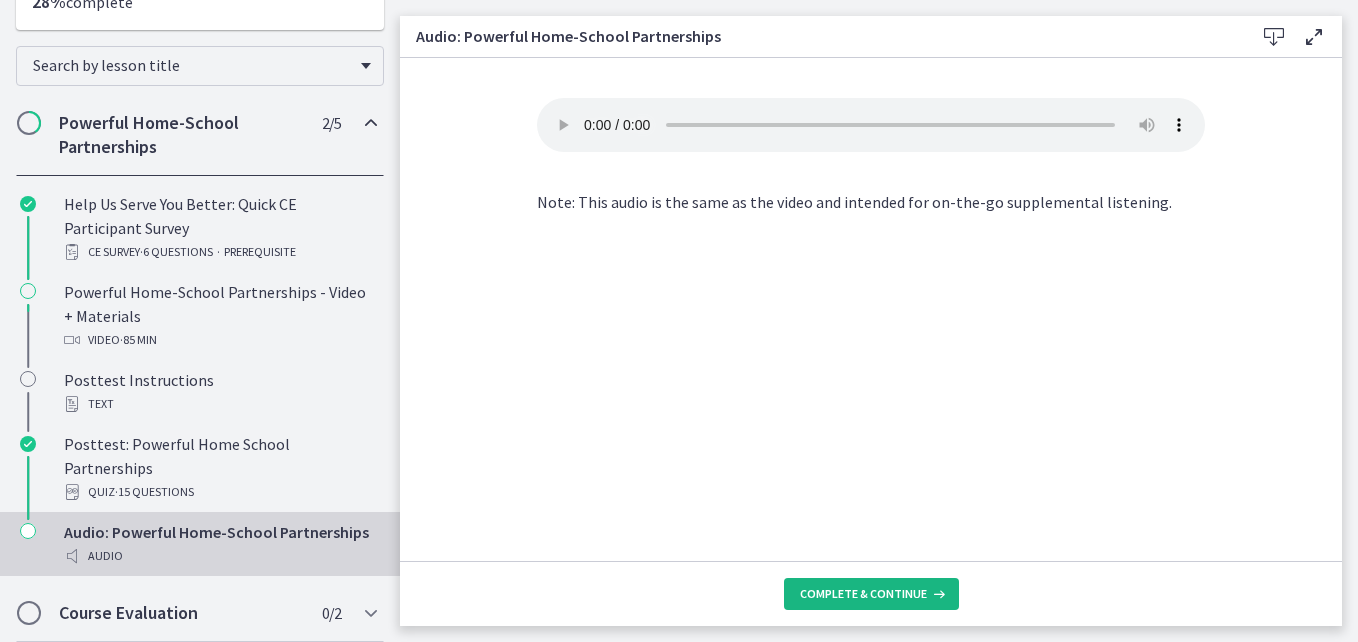 click on "Complete & continue" at bounding box center [863, 594] 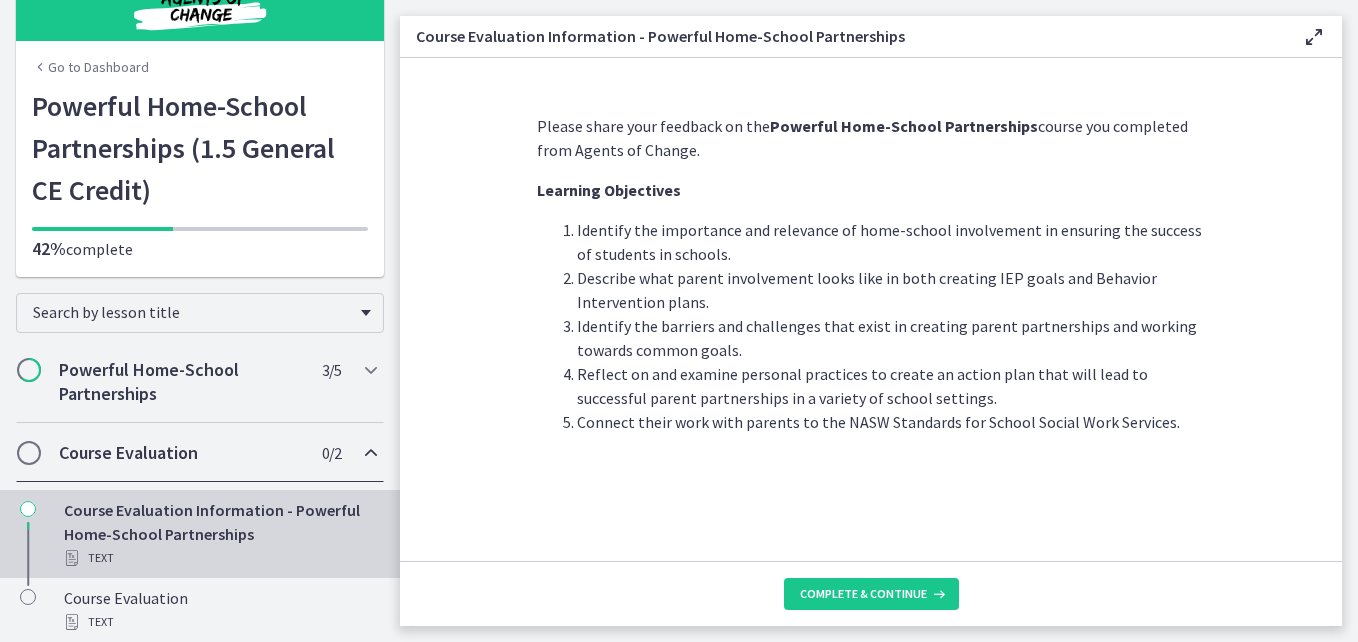 scroll, scrollTop: 46, scrollLeft: 0, axis: vertical 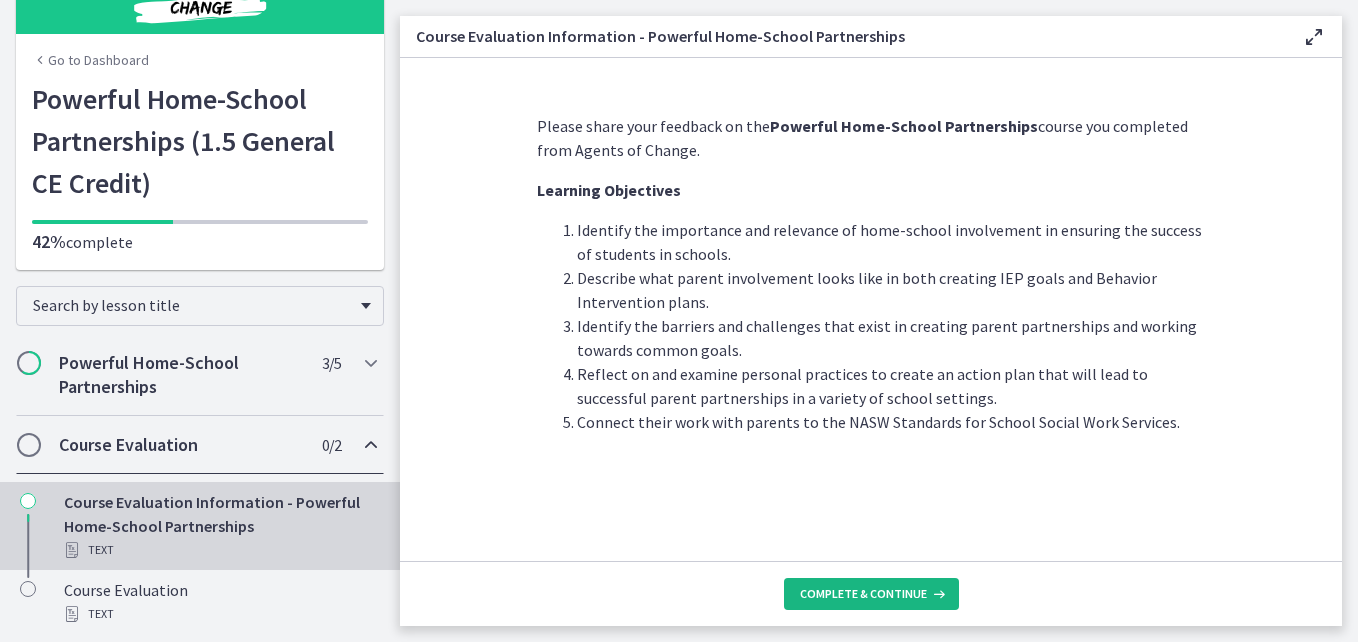 click on "Complete & continue" at bounding box center [863, 594] 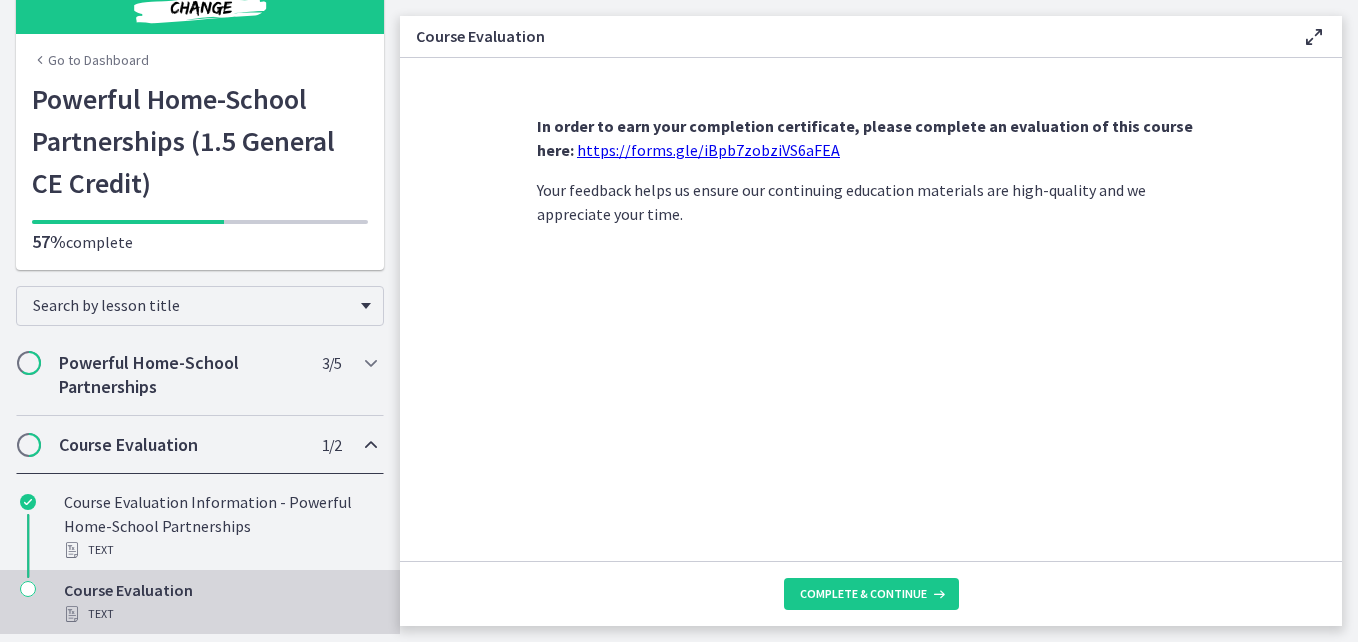 click on "https://forms.gle/iBpb7zobziVS6aFEA" at bounding box center [708, 150] 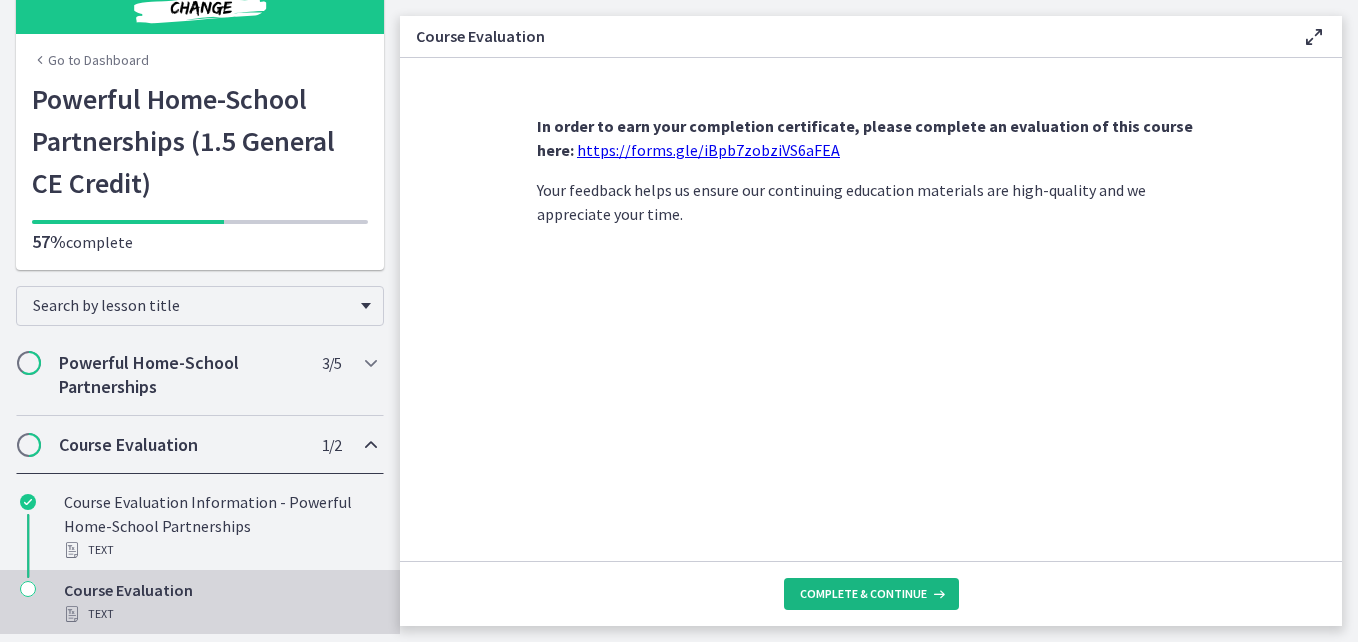 click on "Complete & continue" at bounding box center [863, 594] 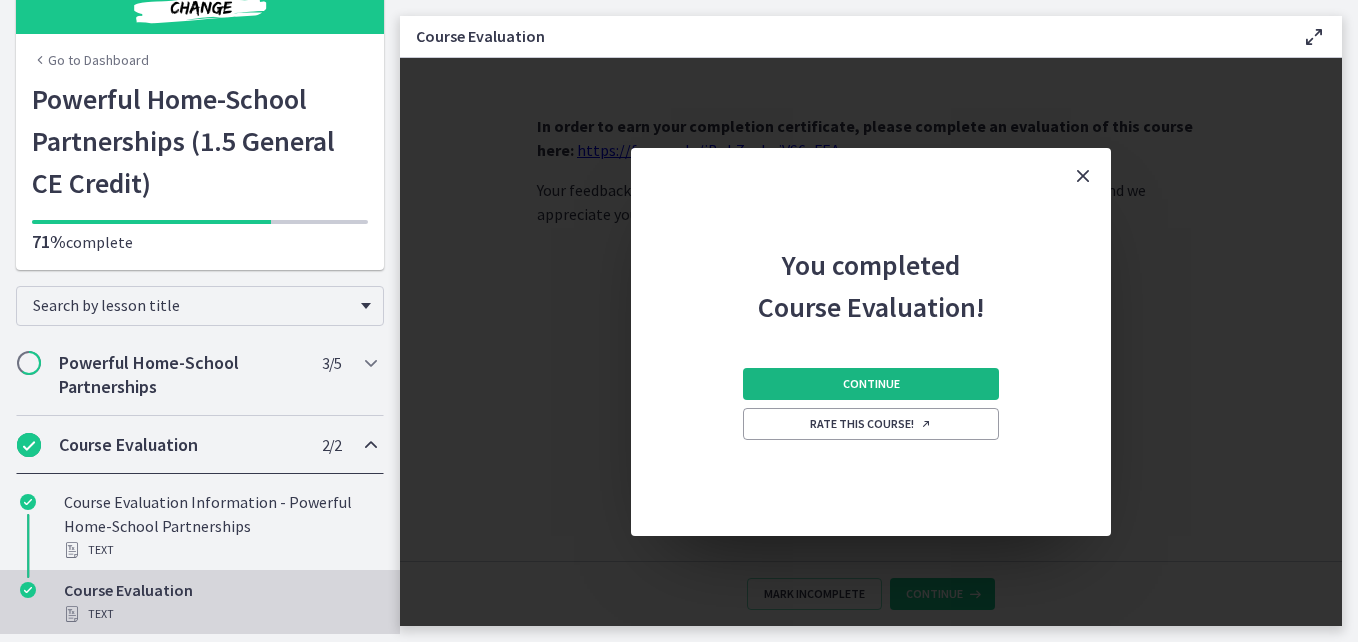click on "Continue" at bounding box center (871, 384) 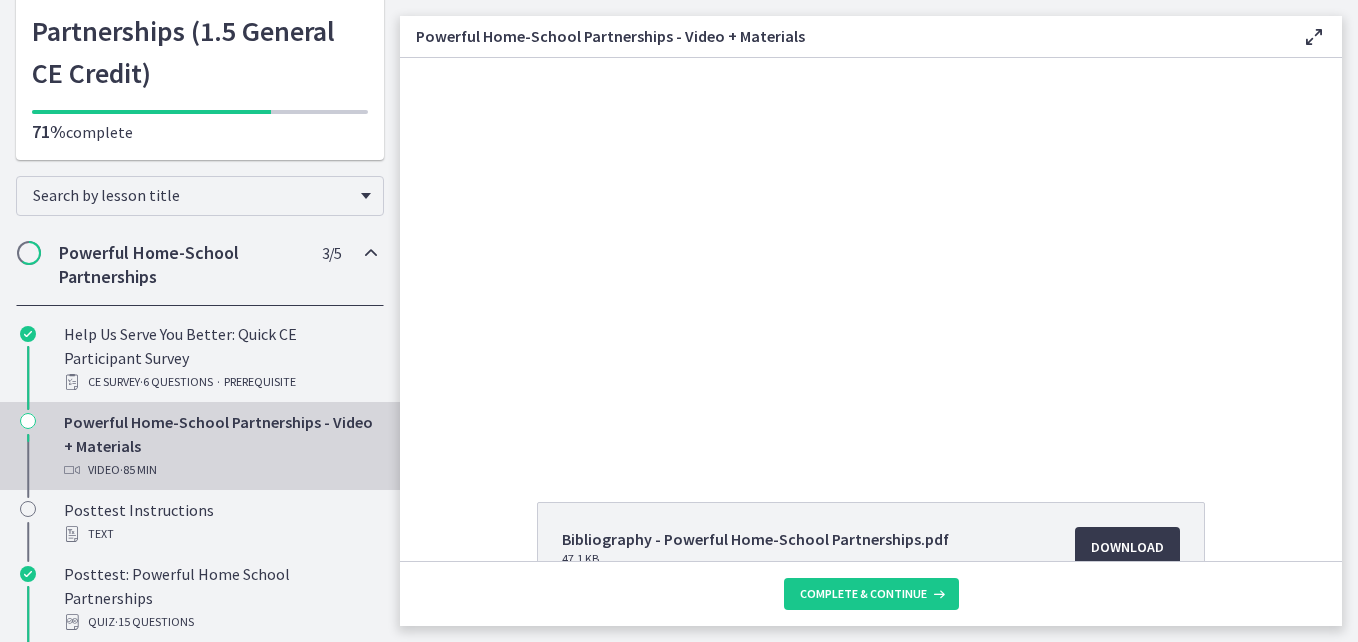 scroll, scrollTop: 286, scrollLeft: 0, axis: vertical 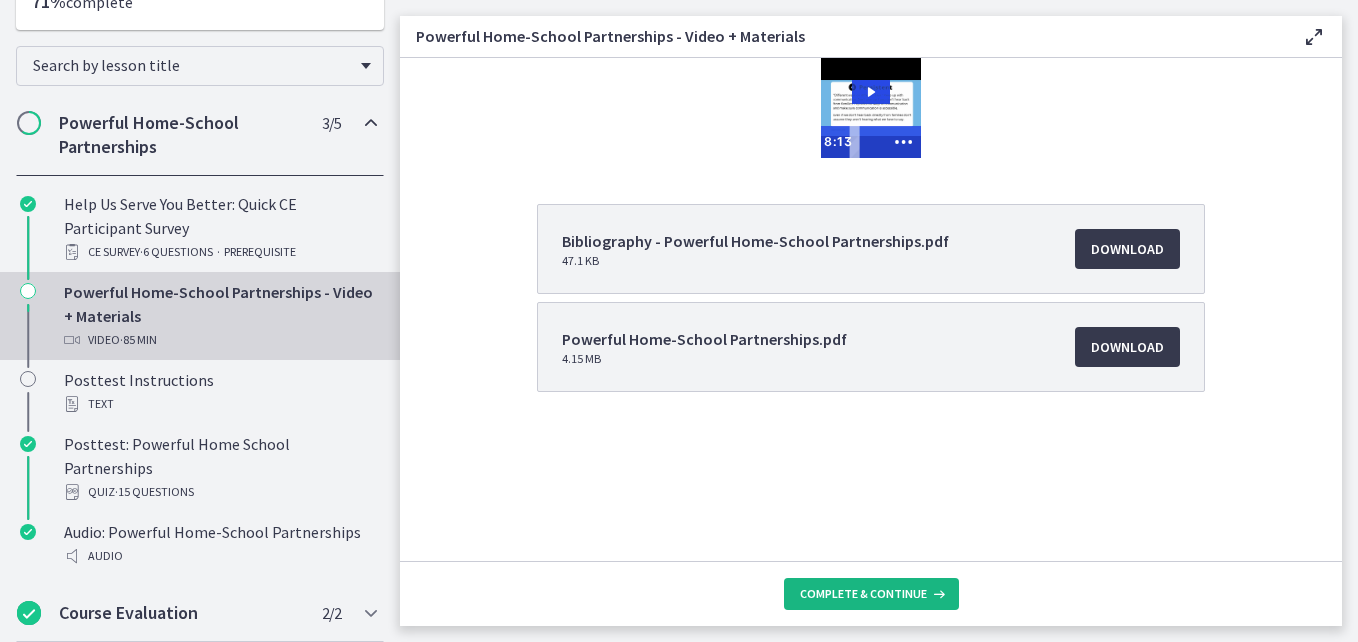 click on "Complete & continue" at bounding box center (863, 594) 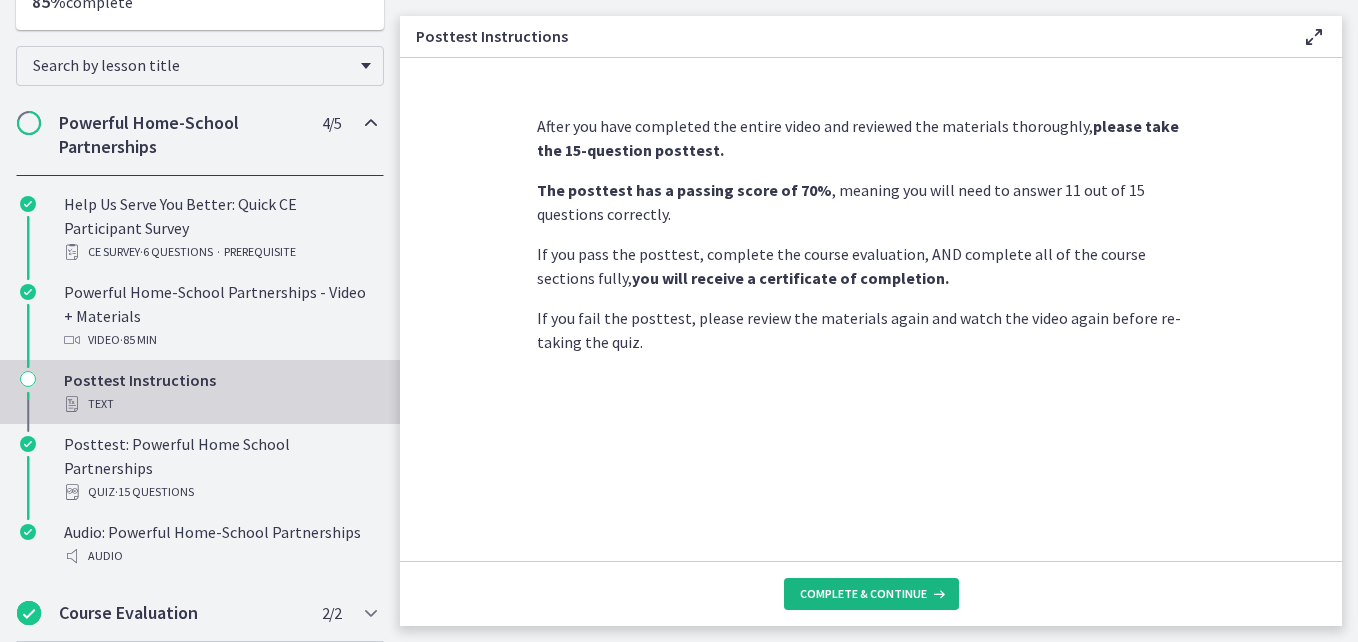 click on "Complete & continue" at bounding box center (863, 594) 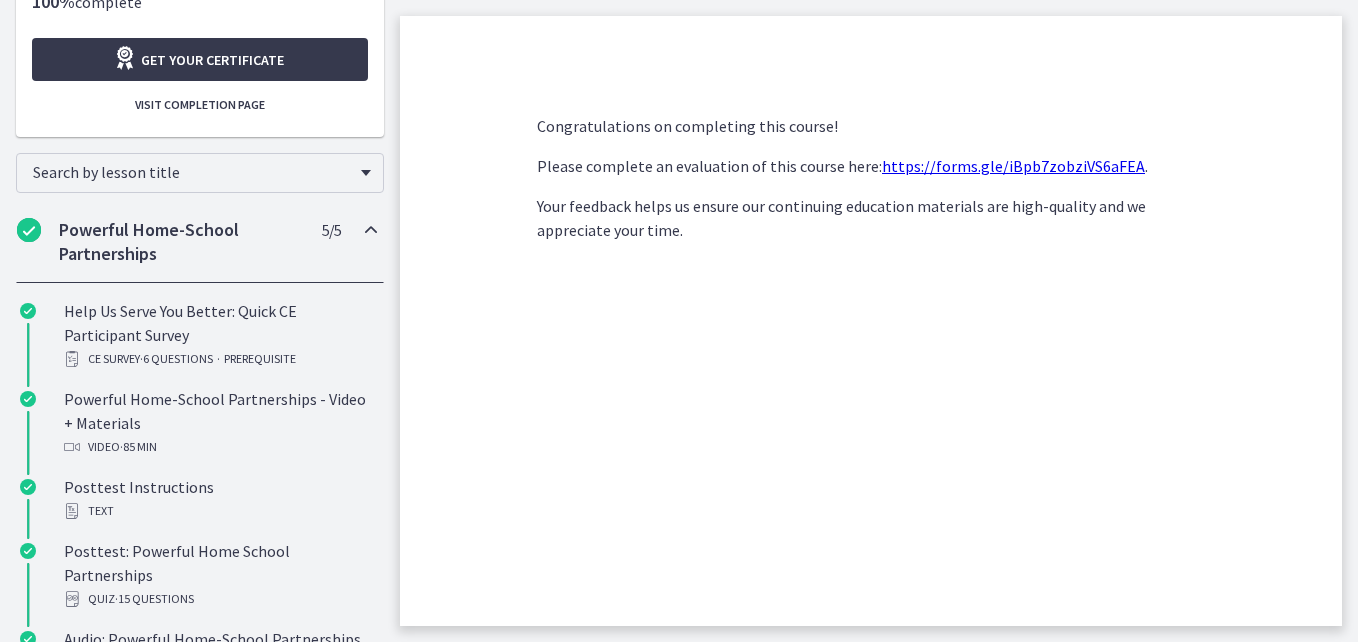 scroll, scrollTop: 393, scrollLeft: 0, axis: vertical 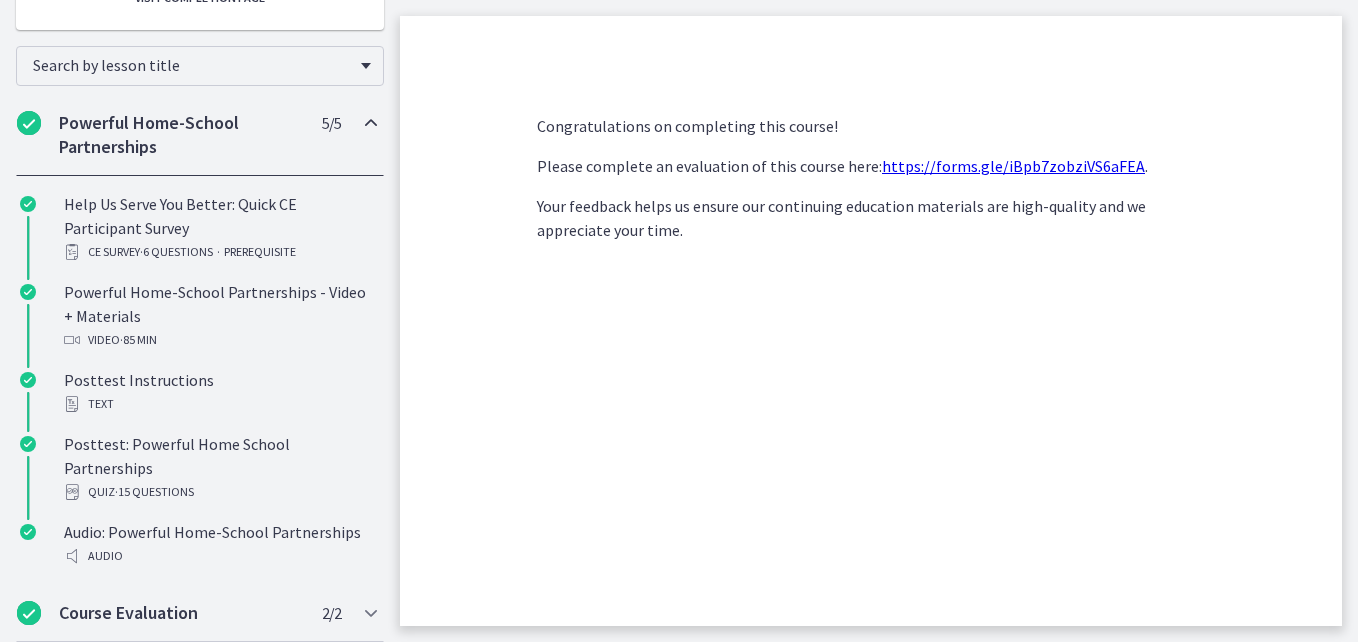 click on "https://forms.gle/iBpb7zobziVS6aFEA" at bounding box center (1013, 166) 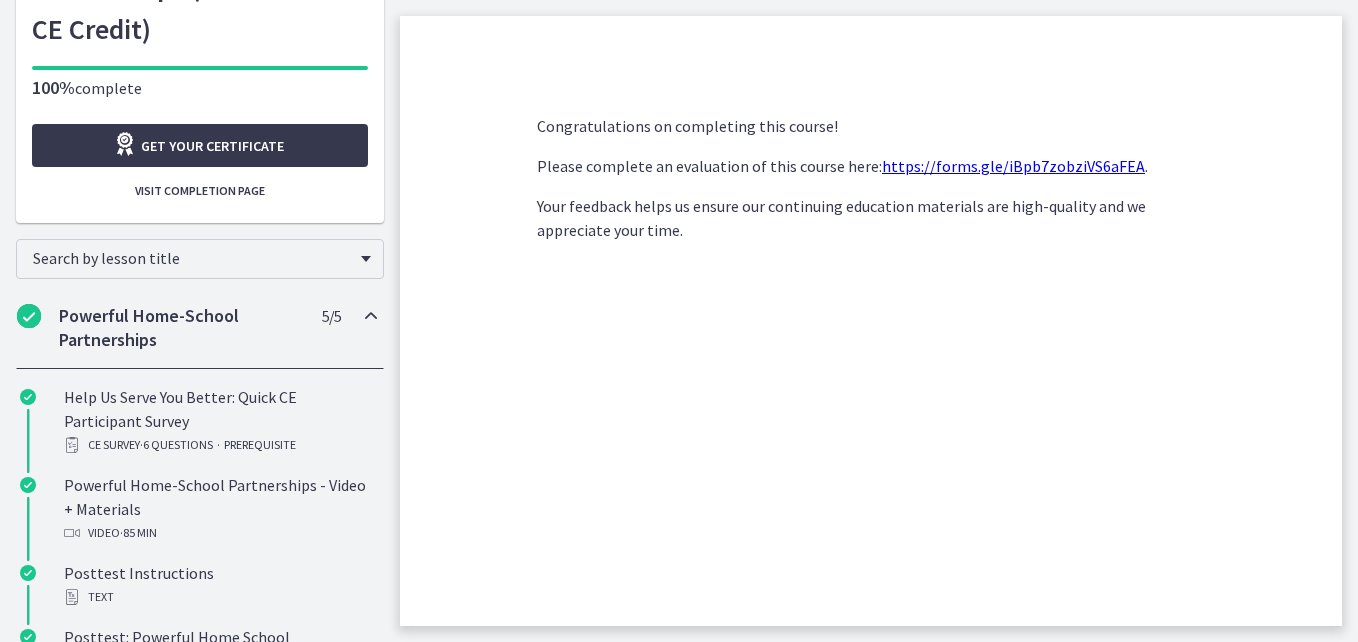scroll, scrollTop: 196, scrollLeft: 0, axis: vertical 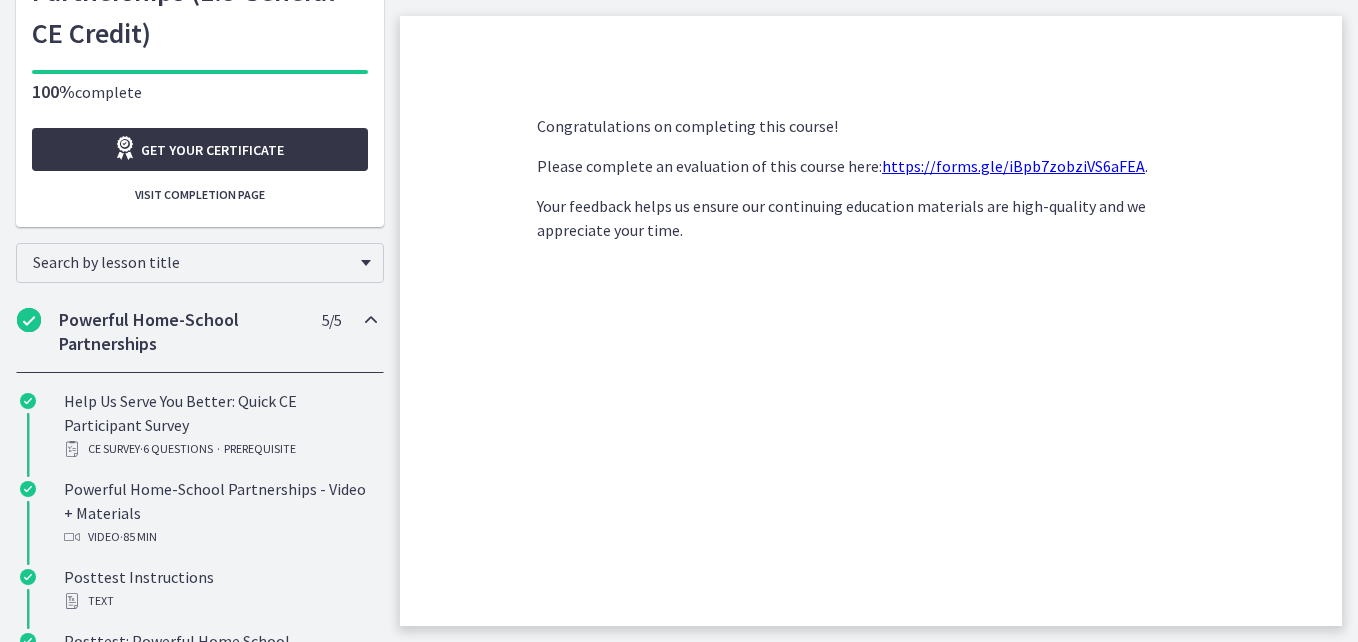 click on "Get your certificate" at bounding box center [212, 150] 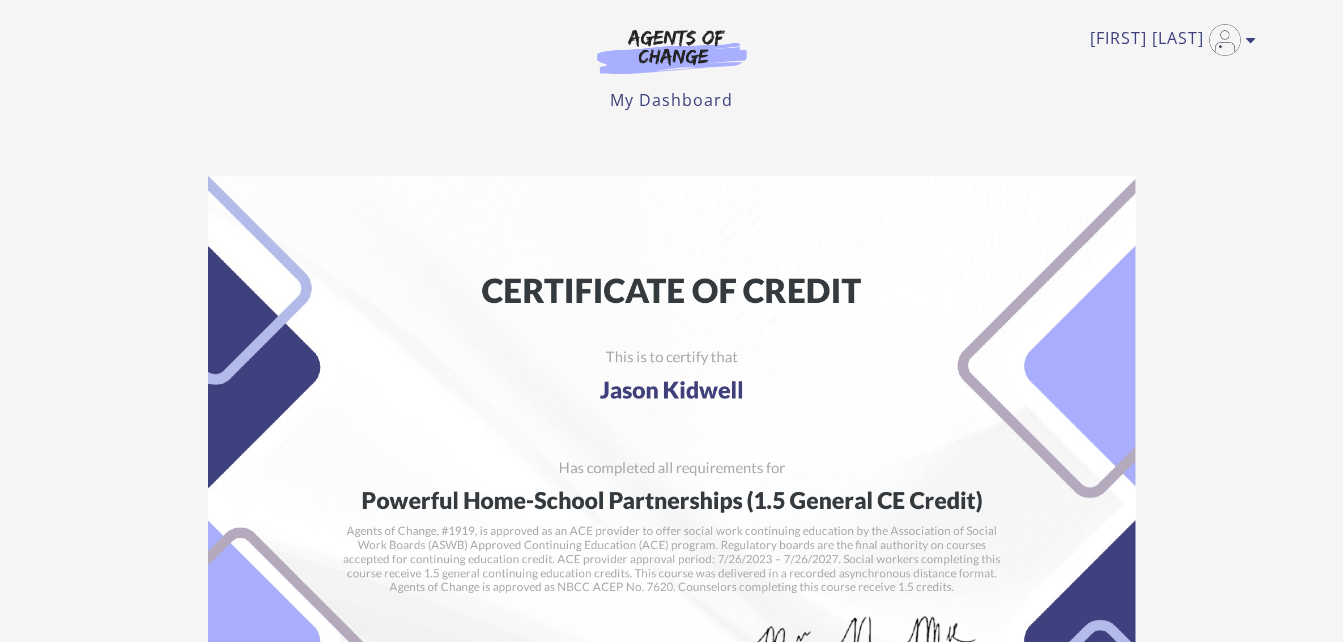 scroll, scrollTop: 0, scrollLeft: 0, axis: both 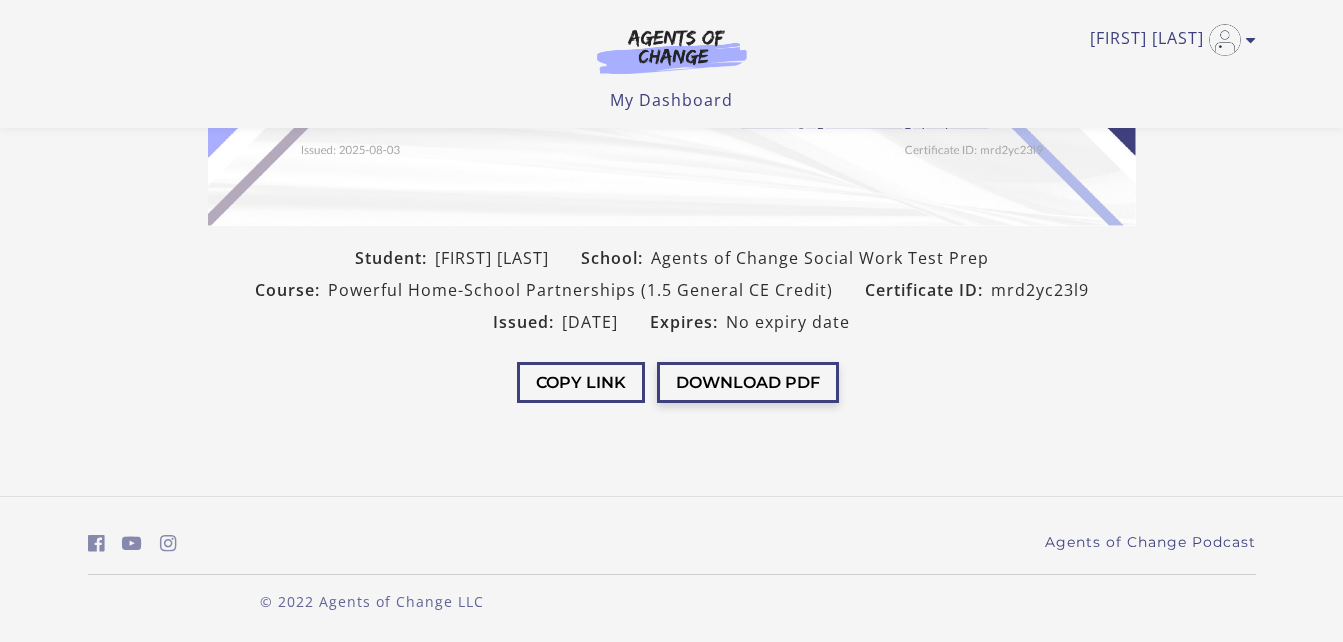 click on "Download PDF" at bounding box center [748, 382] 